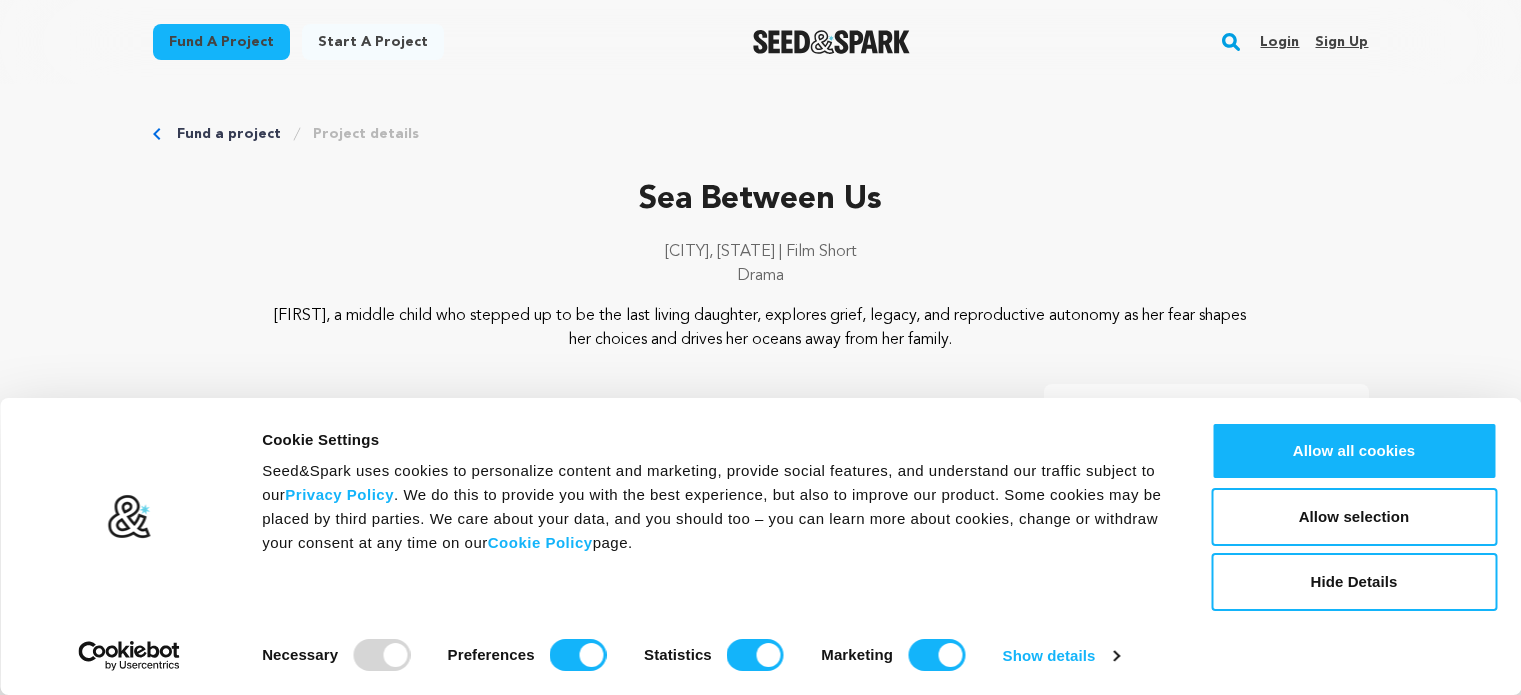 scroll, scrollTop: 0, scrollLeft: 0, axis: both 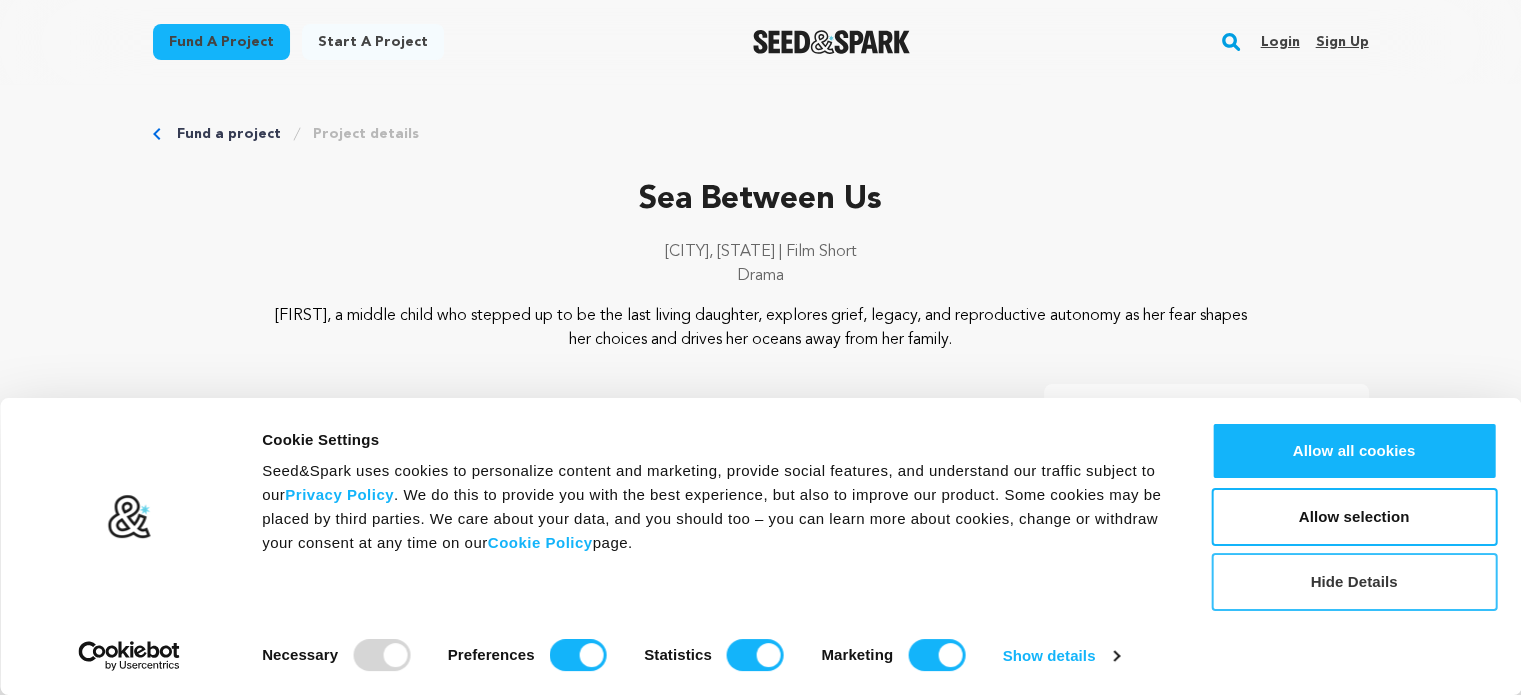 click on "Hide Details" at bounding box center (1354, 582) 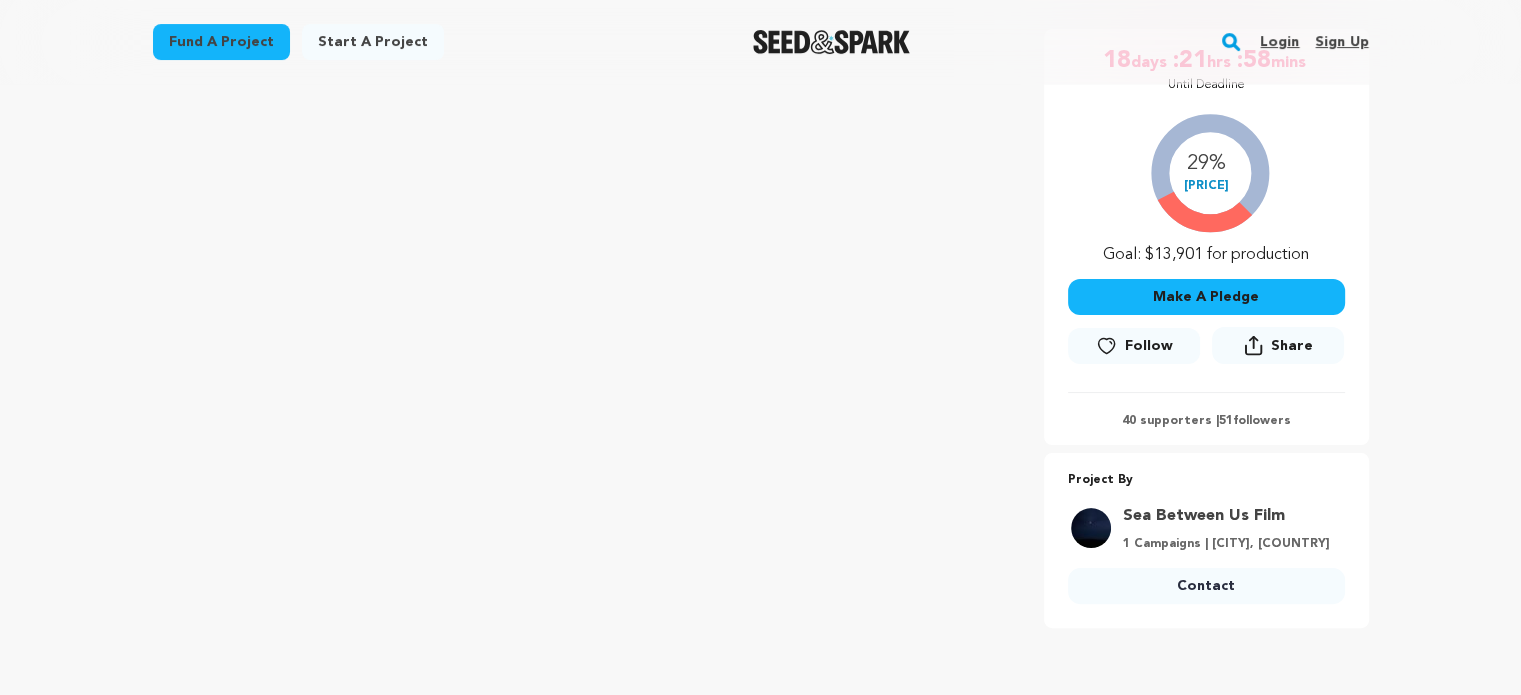 scroll, scrollTop: 400, scrollLeft: 0, axis: vertical 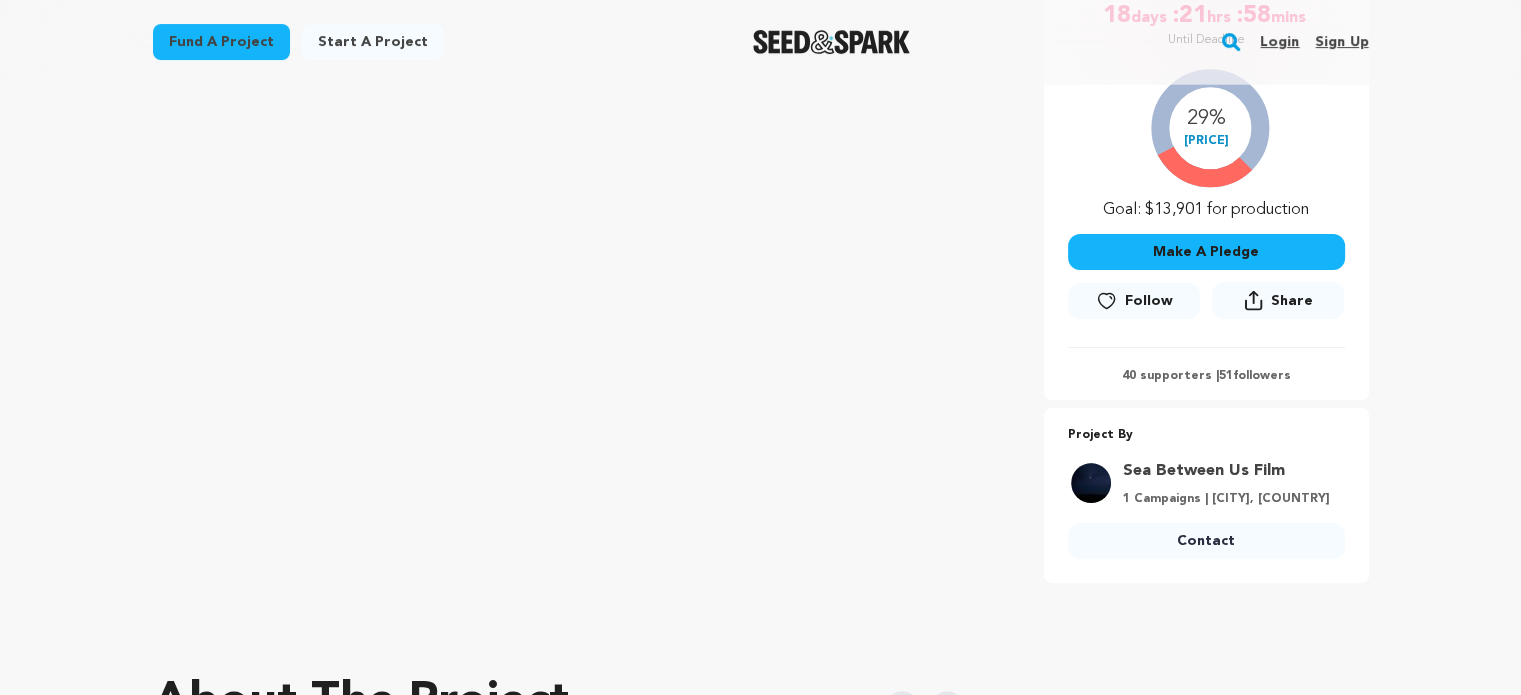click on "Make A Pledge" at bounding box center (1206, 252) 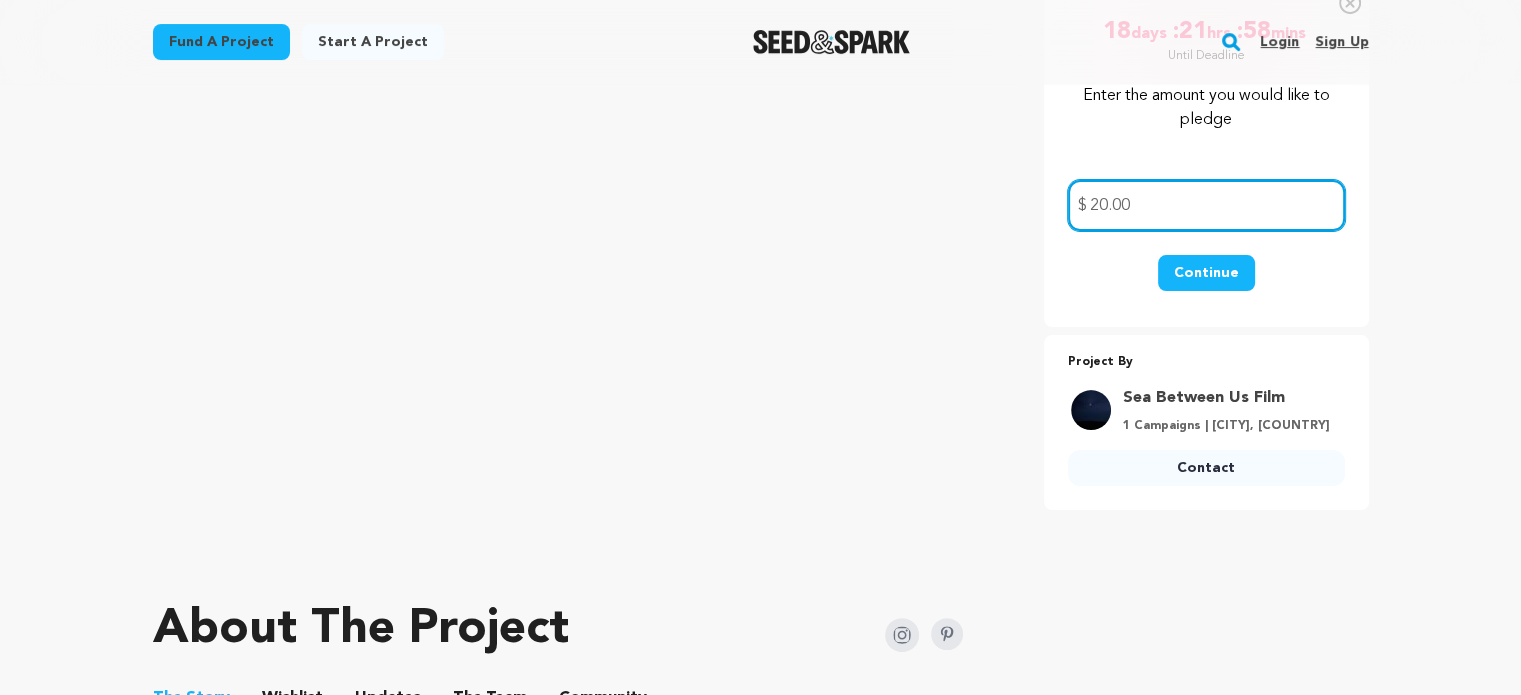 type on "20.00" 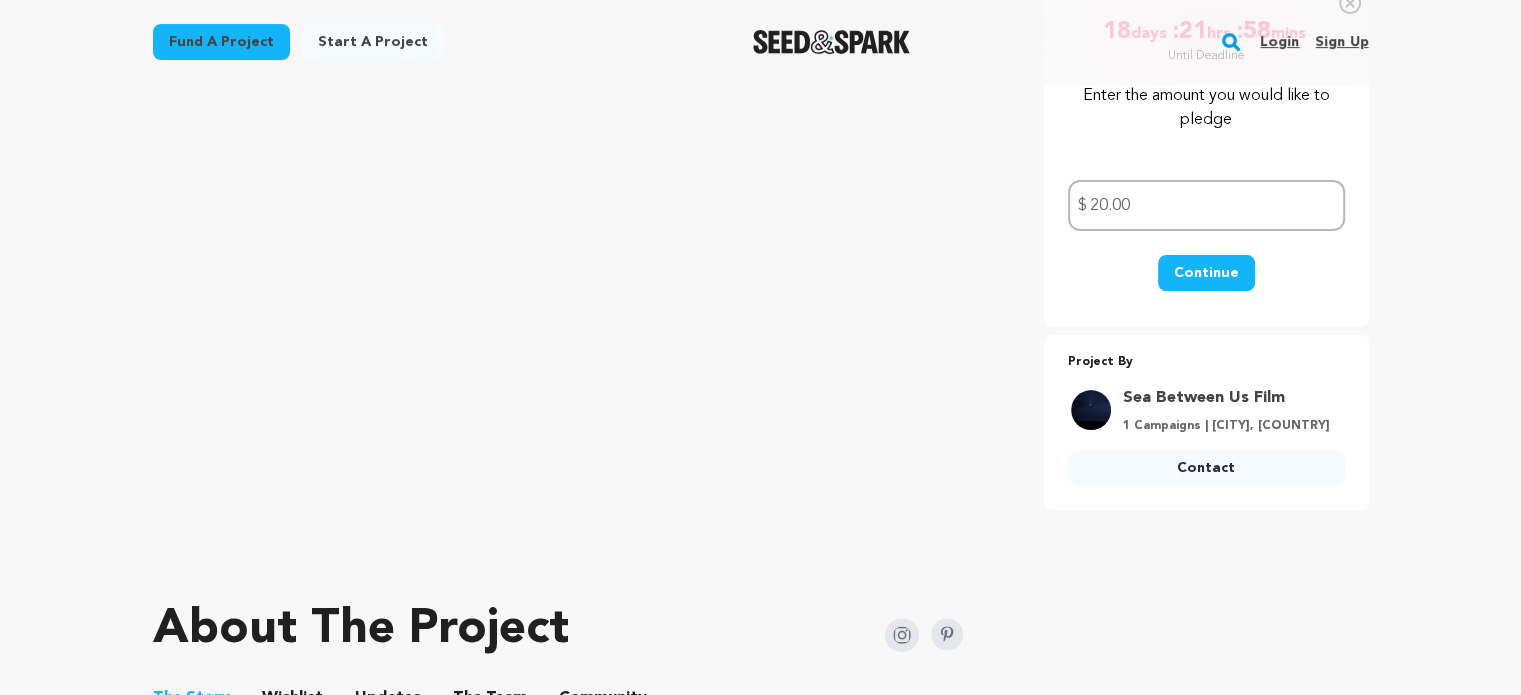 click on "Continue" at bounding box center (1206, 273) 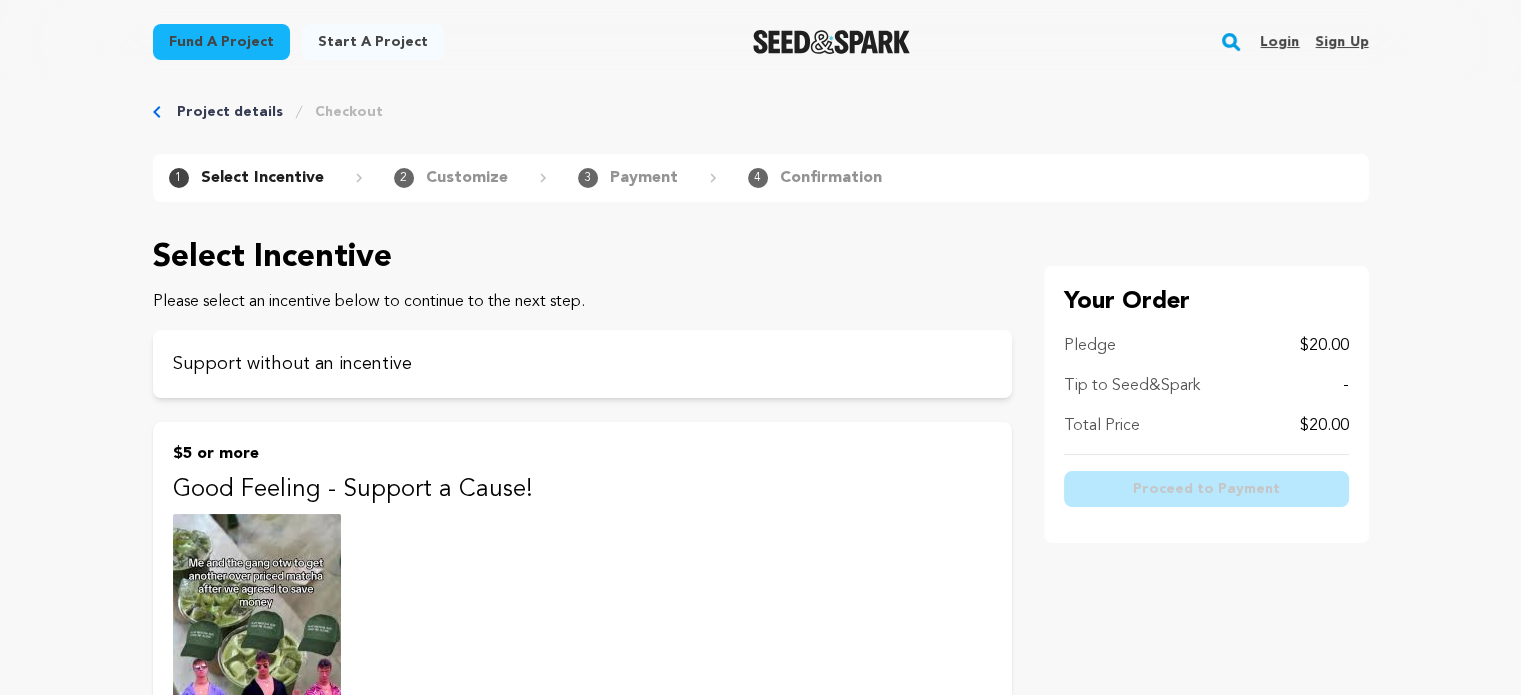 scroll, scrollTop: 0, scrollLeft: 0, axis: both 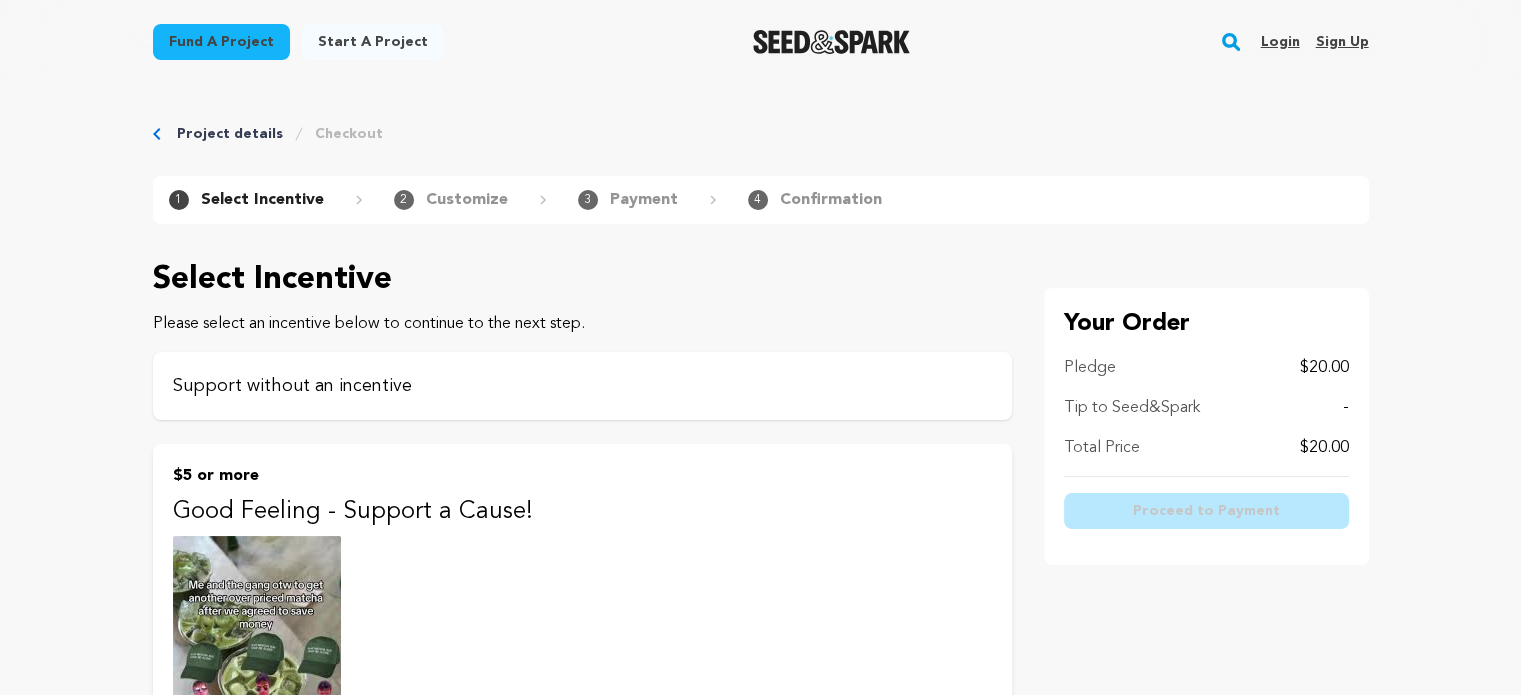 click on "Support without an incentive" at bounding box center [582, 386] 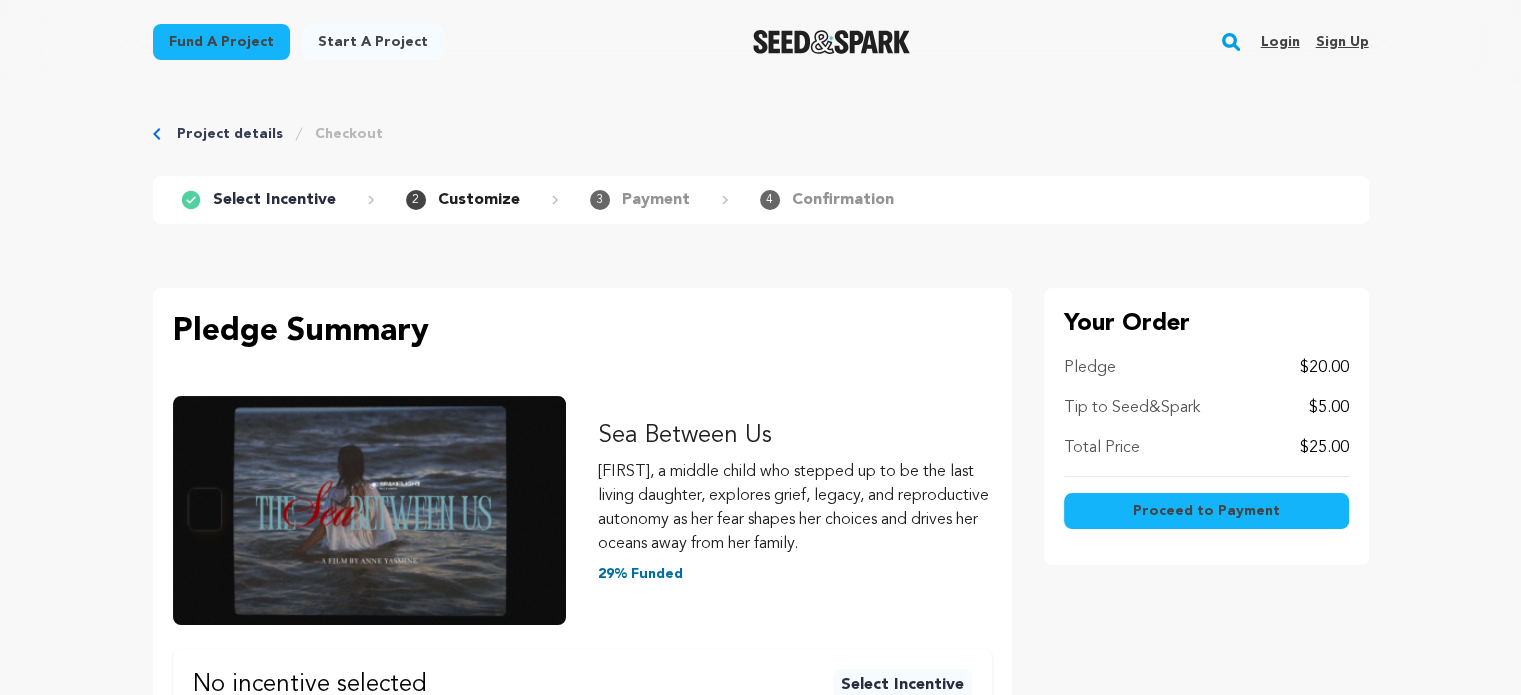 click 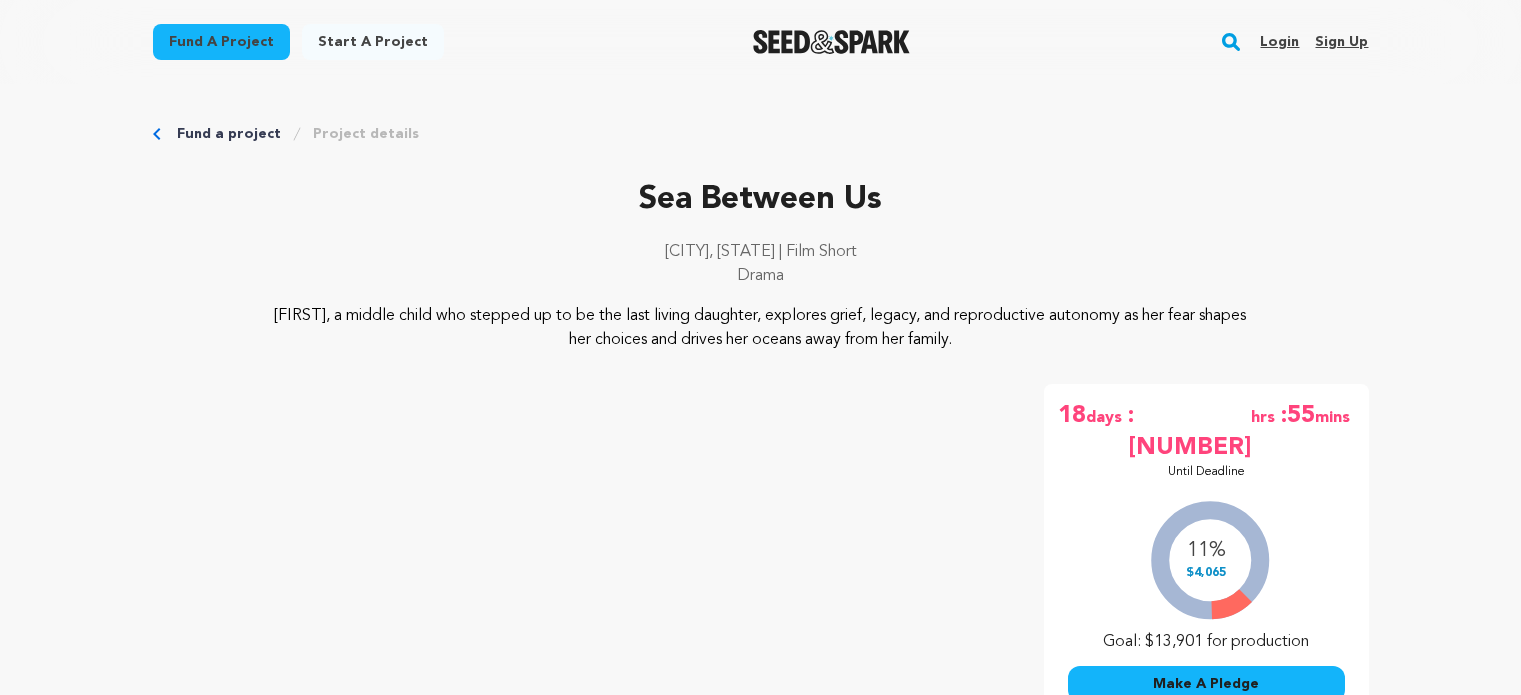 scroll, scrollTop: 400, scrollLeft: 0, axis: vertical 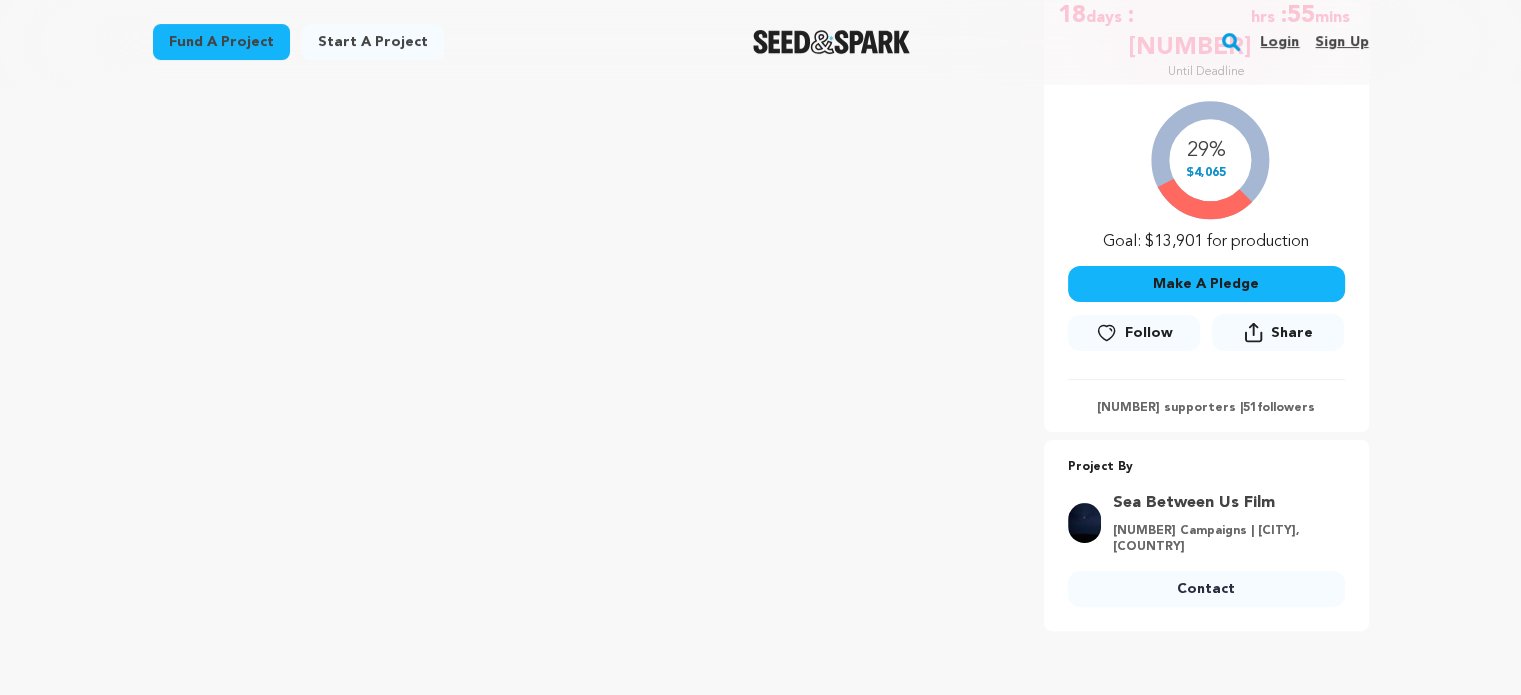 click on "Make A Pledge" at bounding box center [1206, 284] 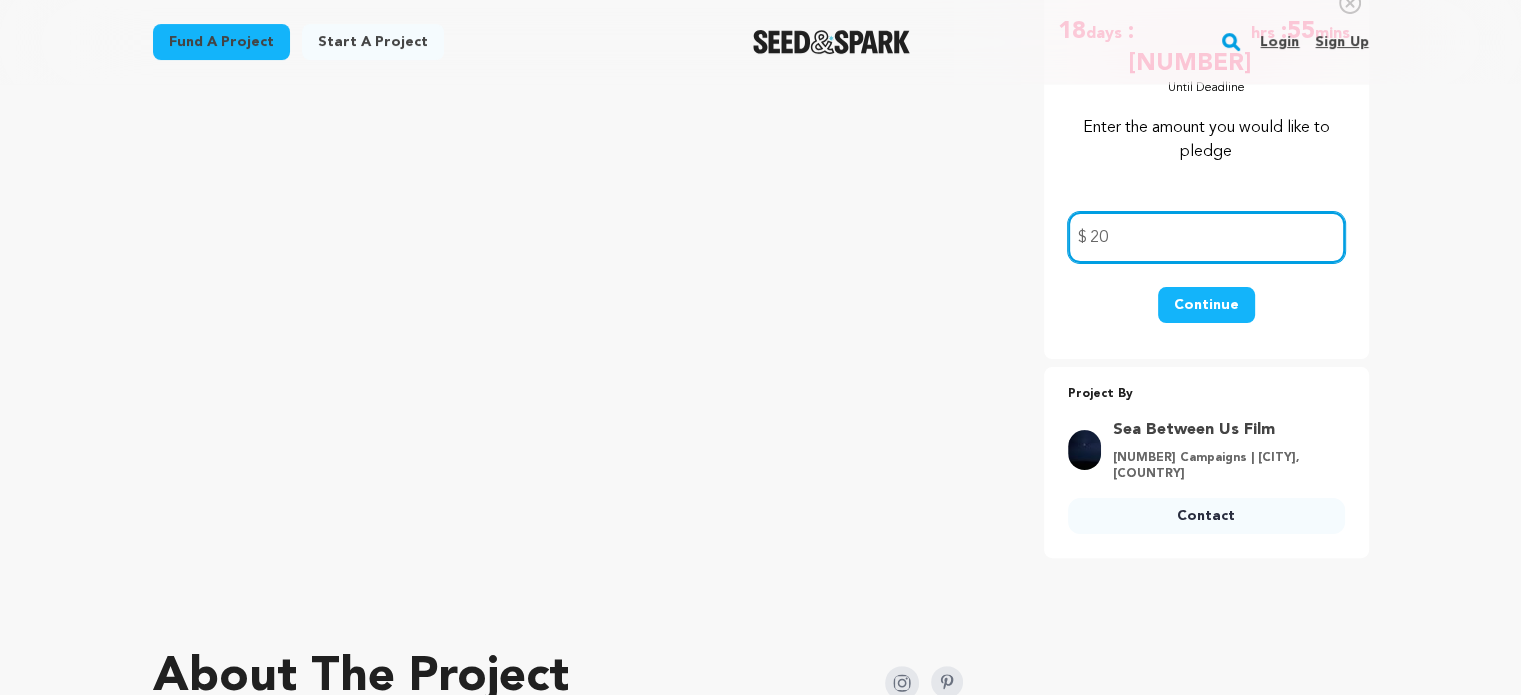 type on "2" 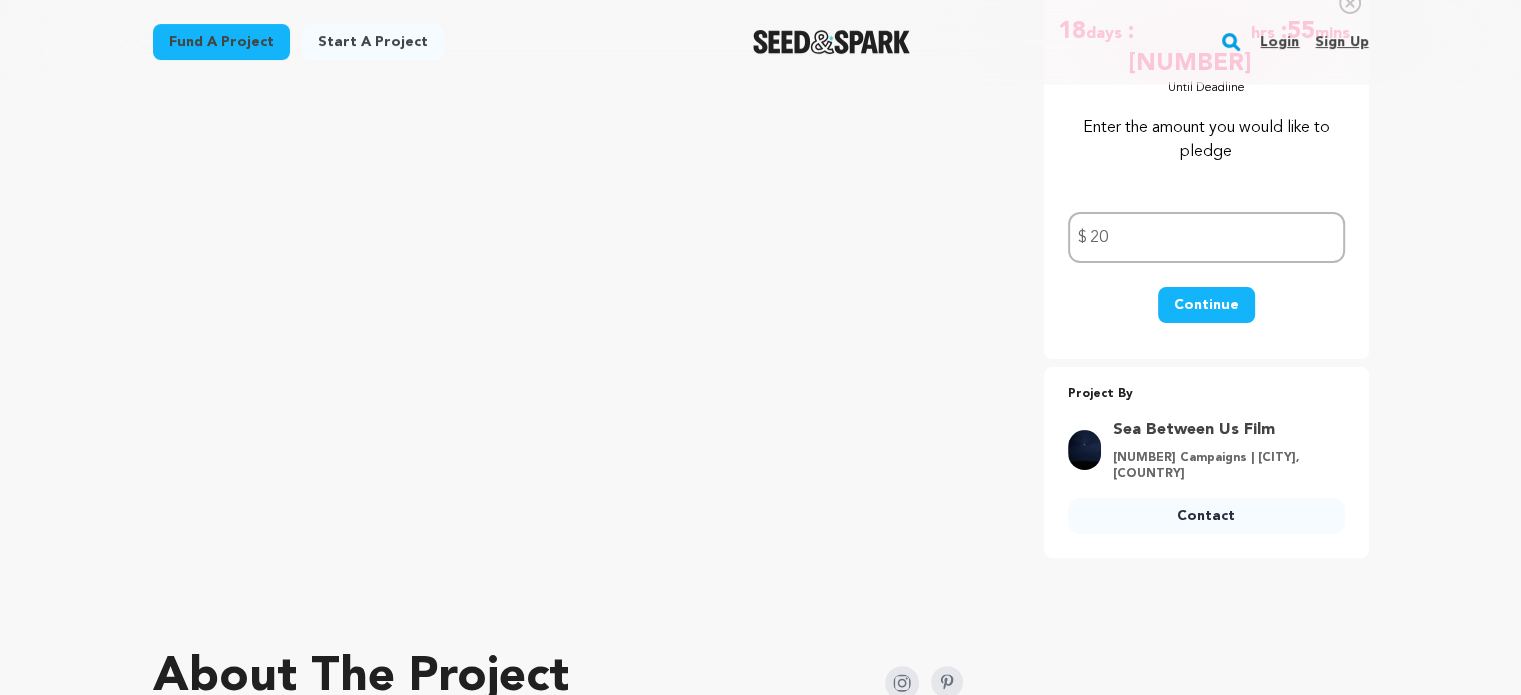 click on "Continue" at bounding box center [1206, 305] 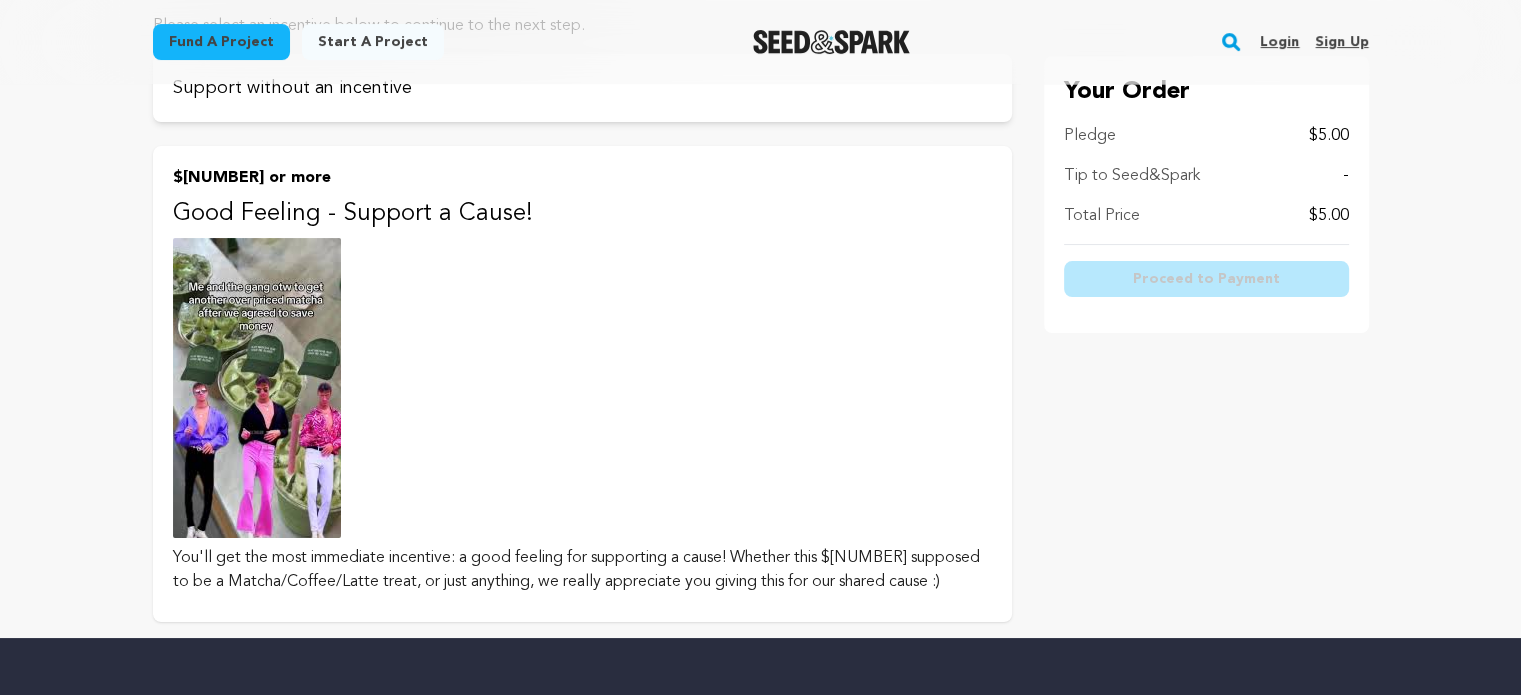 scroll, scrollTop: 300, scrollLeft: 0, axis: vertical 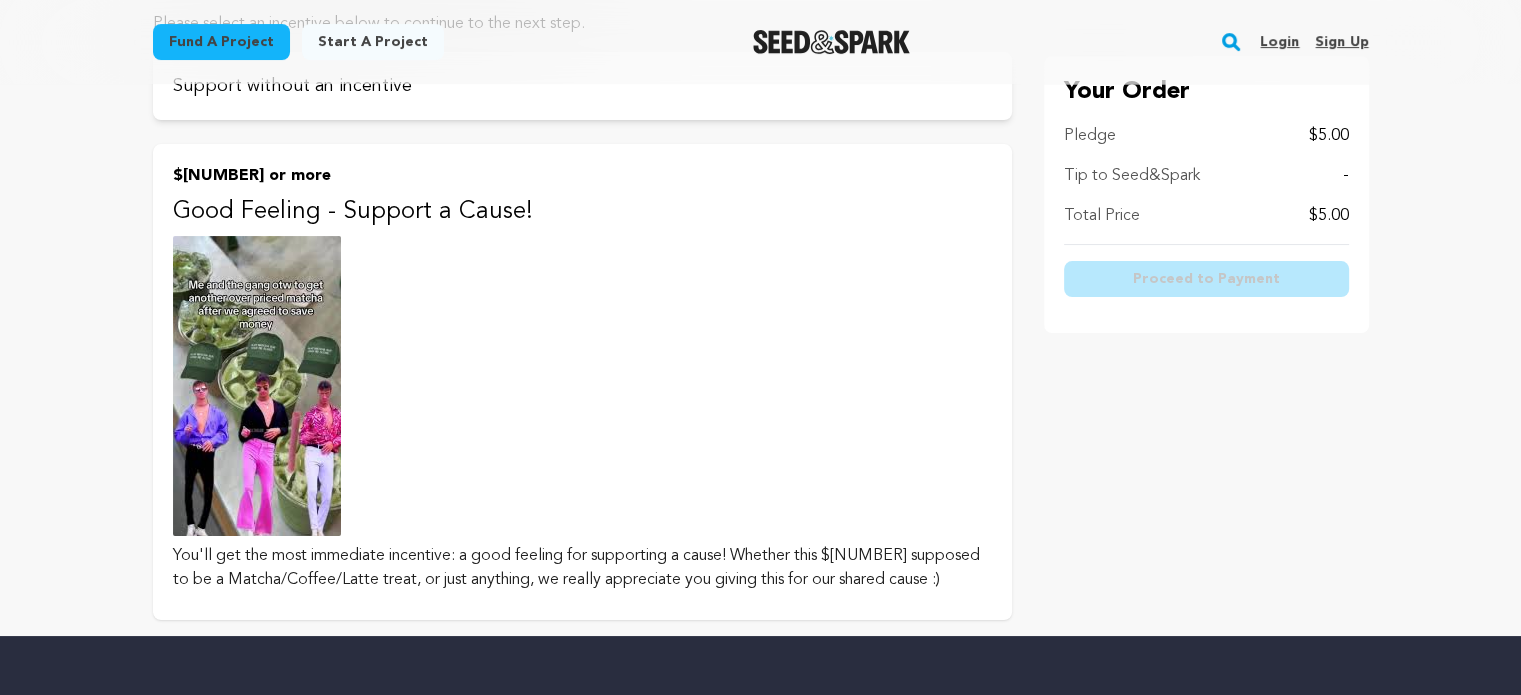 click at bounding box center [257, 386] 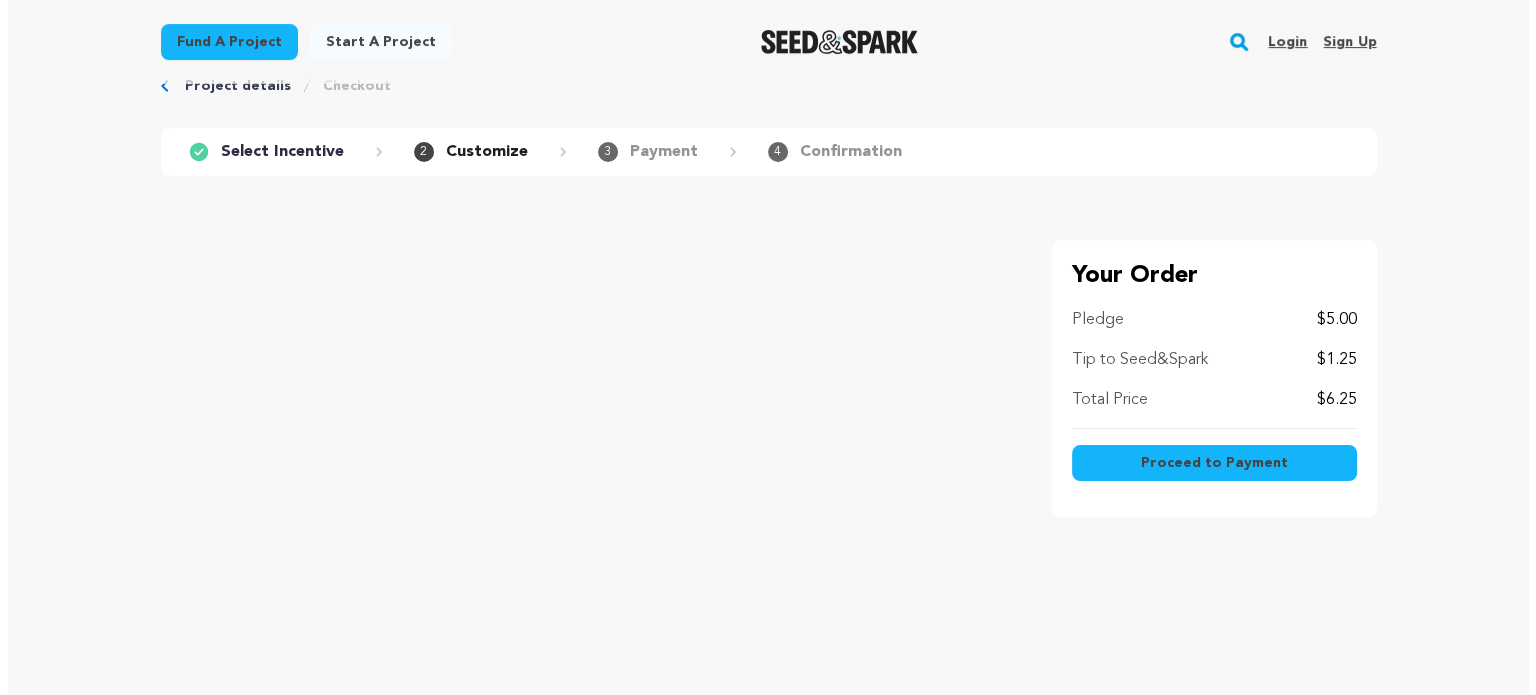 scroll, scrollTop: 0, scrollLeft: 0, axis: both 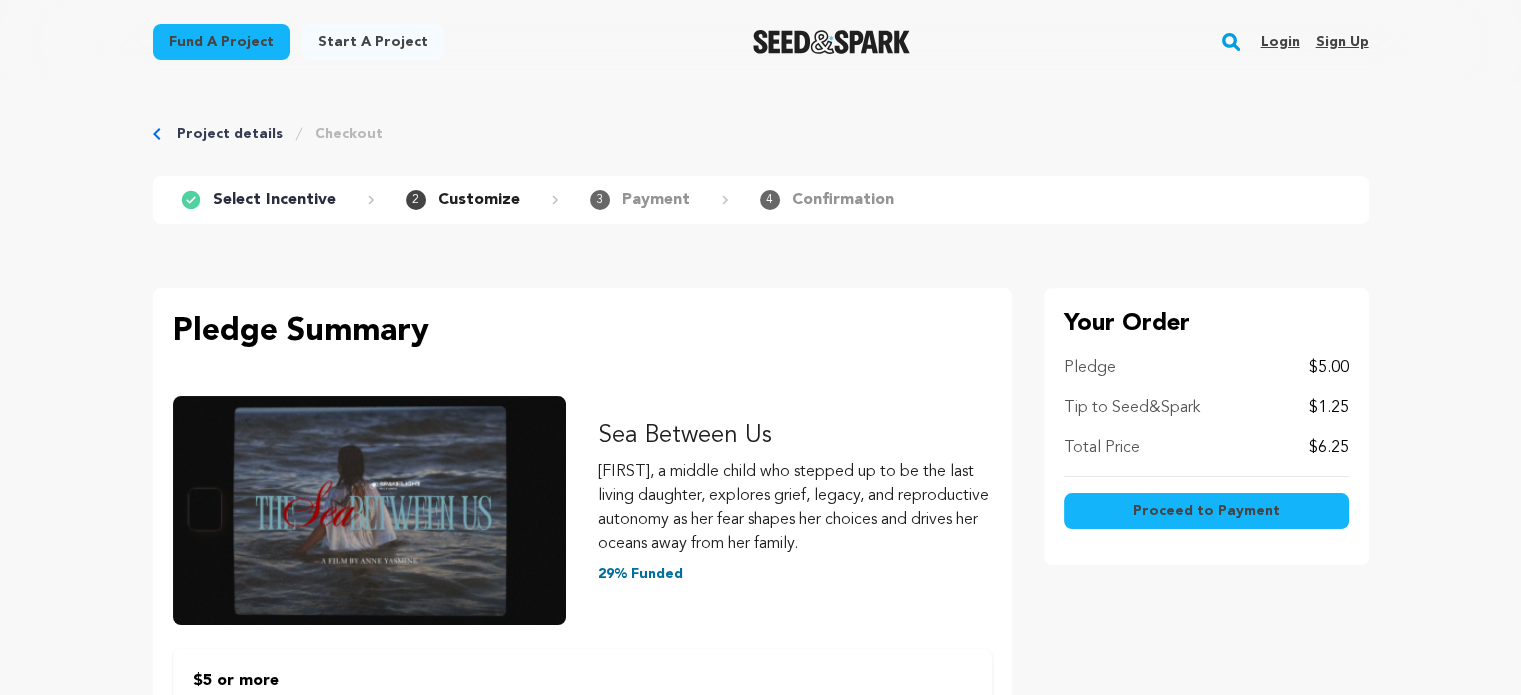 click on "Proceed to Payment" at bounding box center [1206, 511] 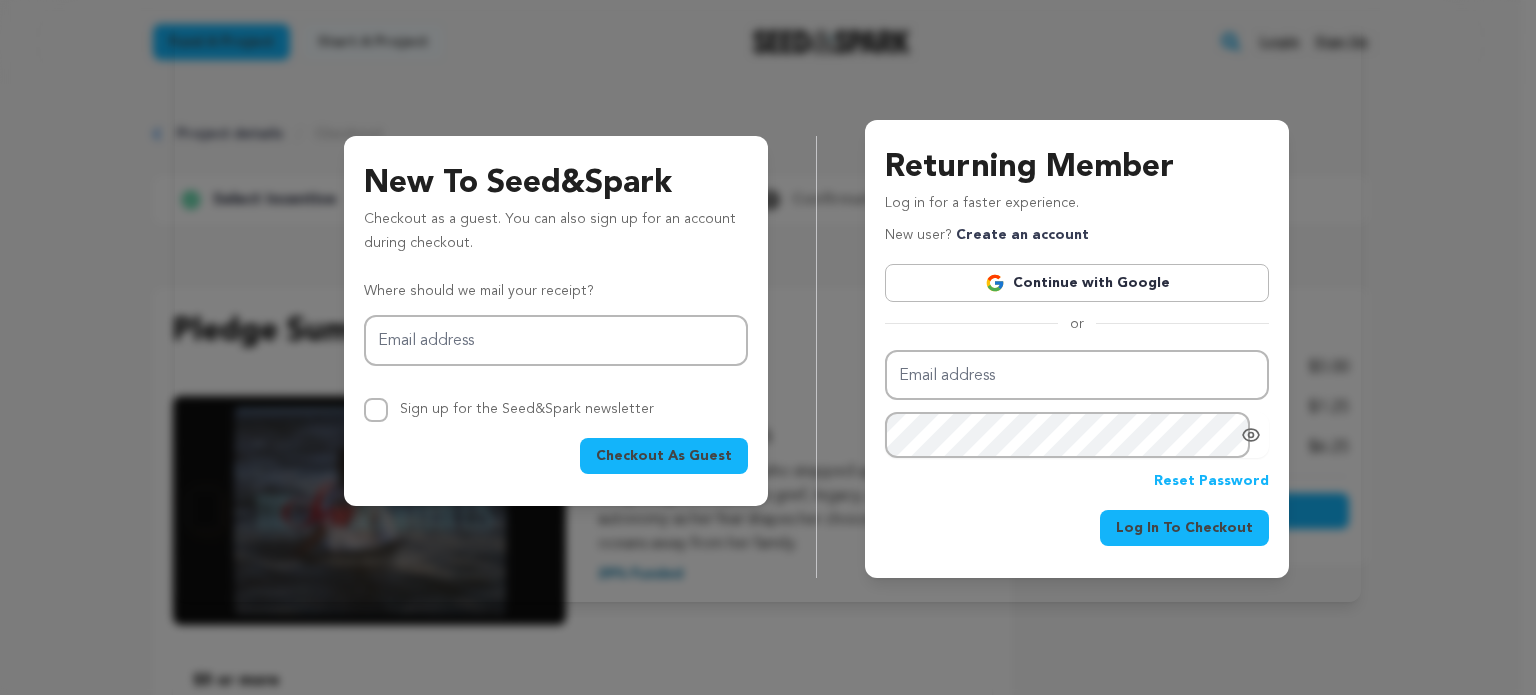 click on "Checkout As Guest" at bounding box center [664, 456] 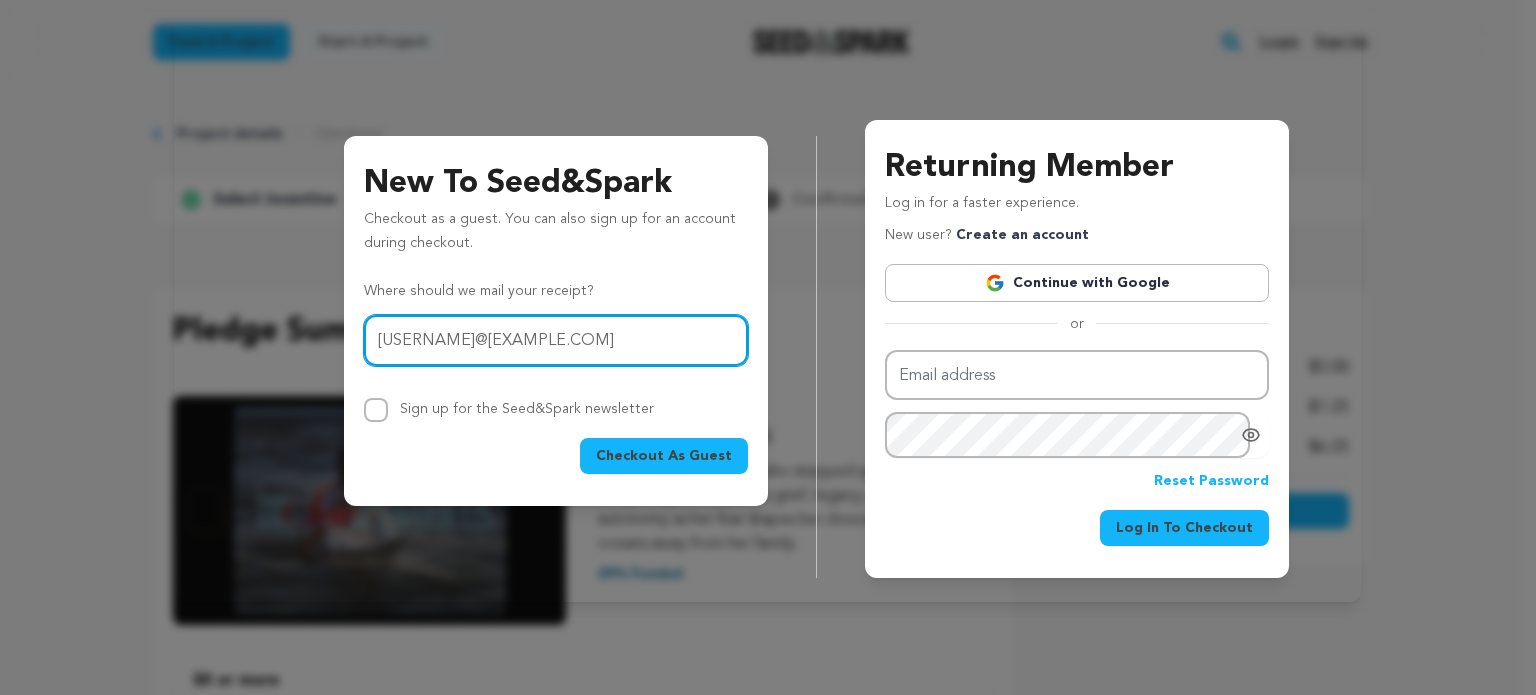 type on "smartroomstudio@gmail.com" 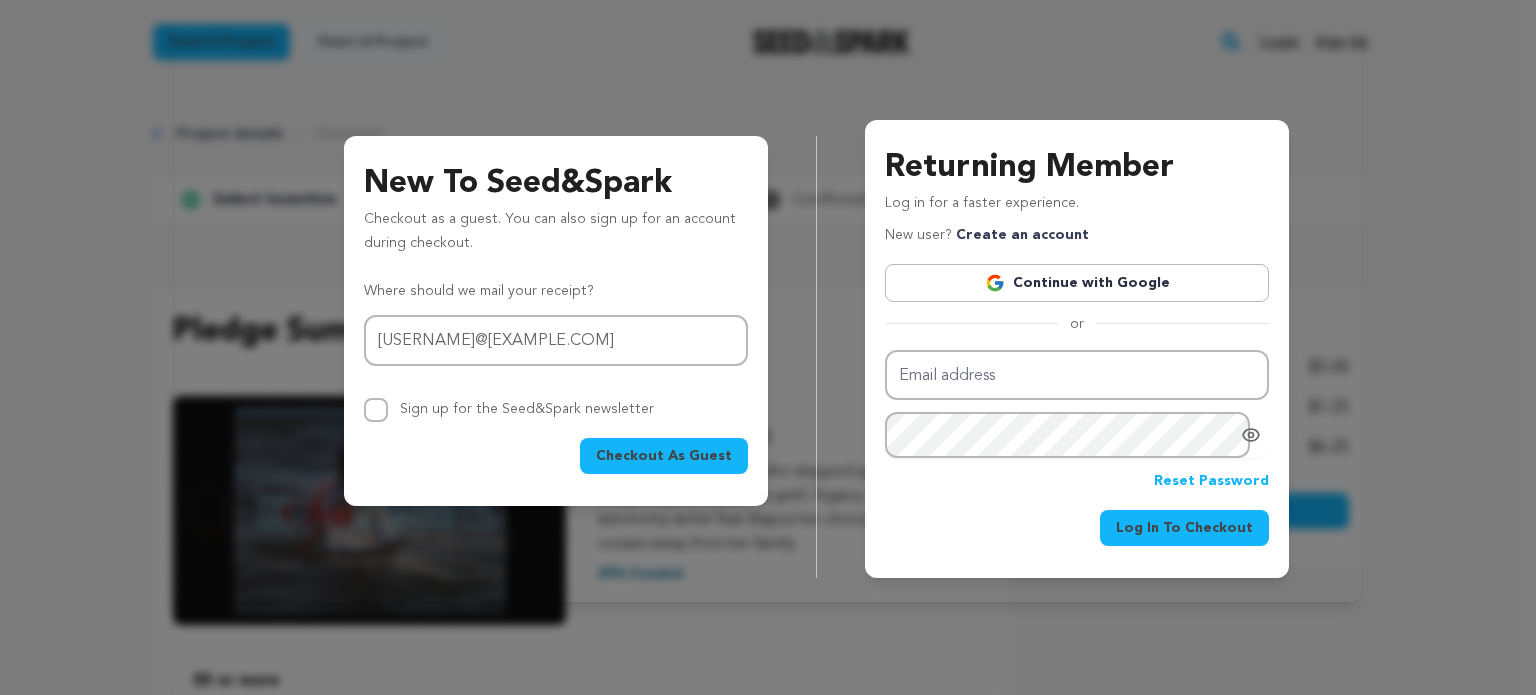 click on "Checkout As Guest" at bounding box center (664, 456) 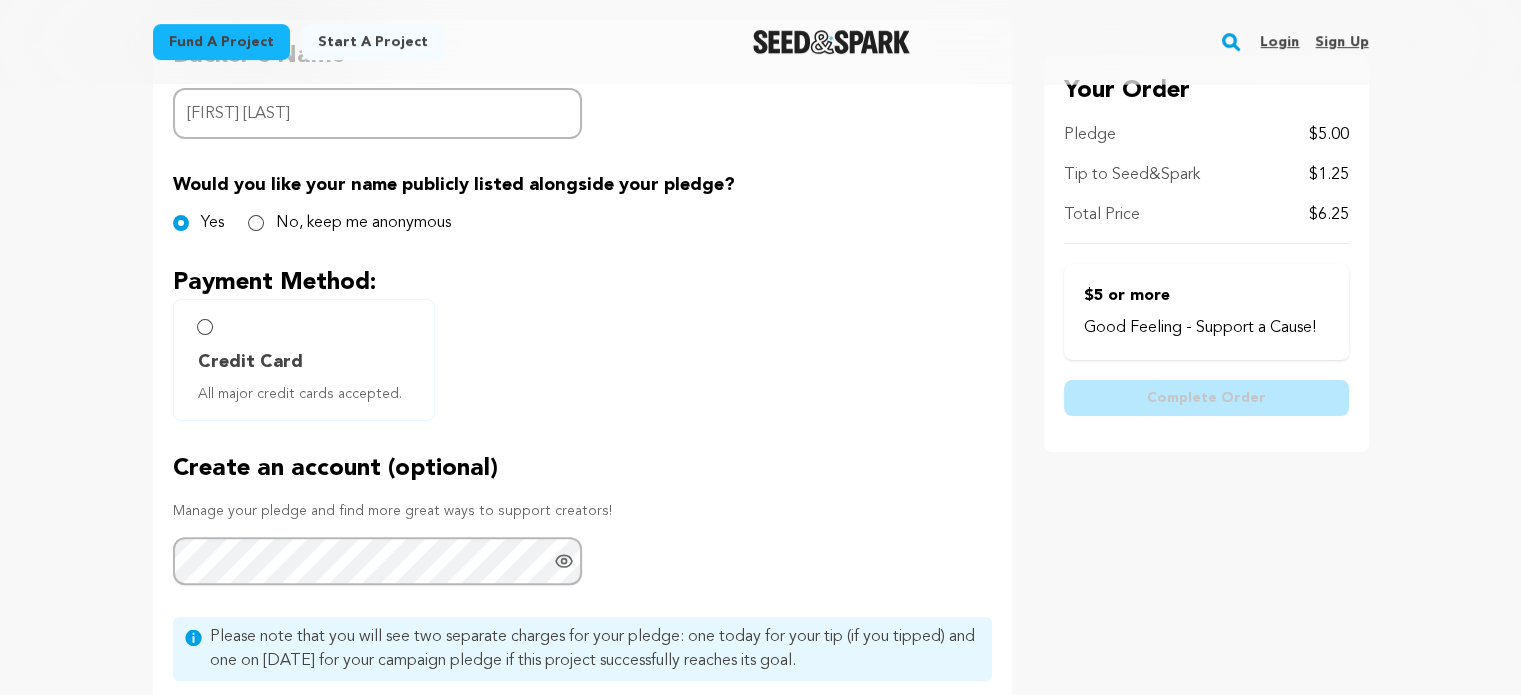 scroll, scrollTop: 500, scrollLeft: 0, axis: vertical 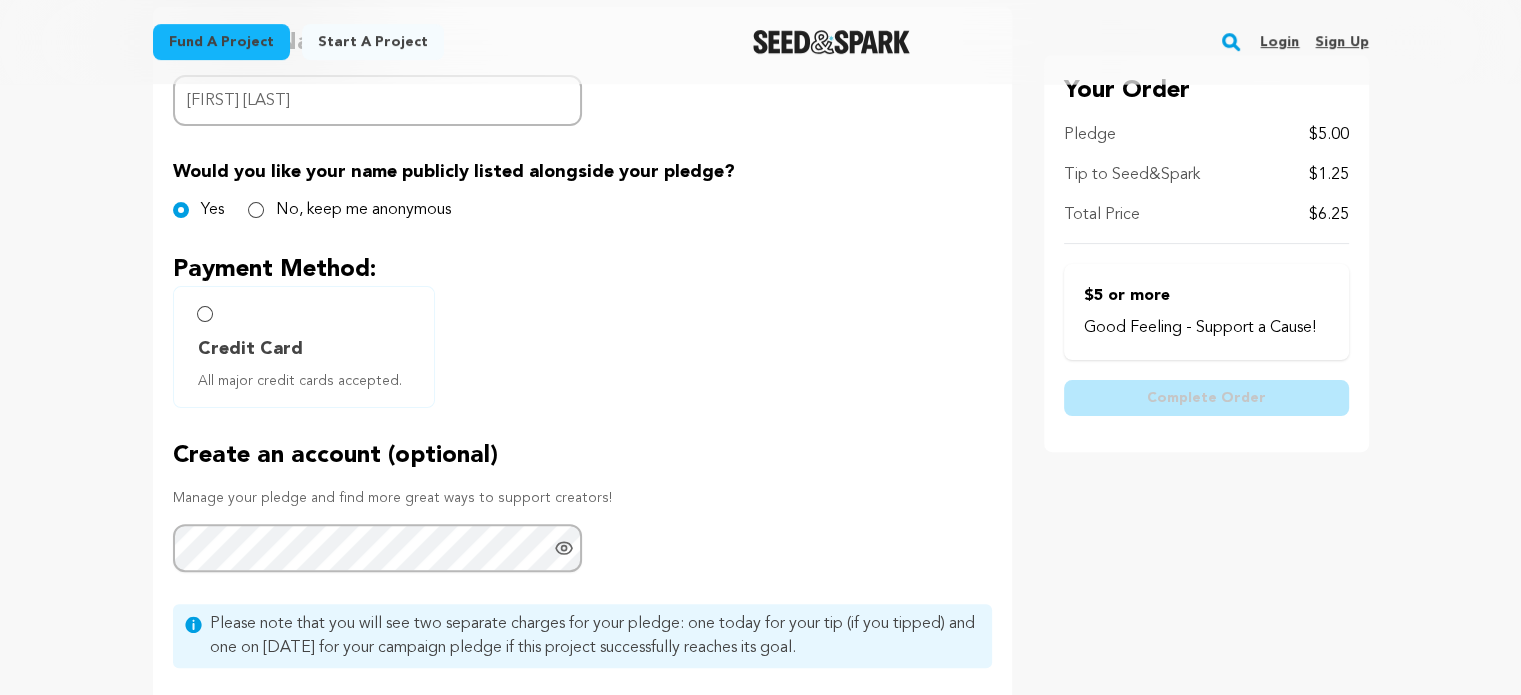 type on "Bonnie Brunner" 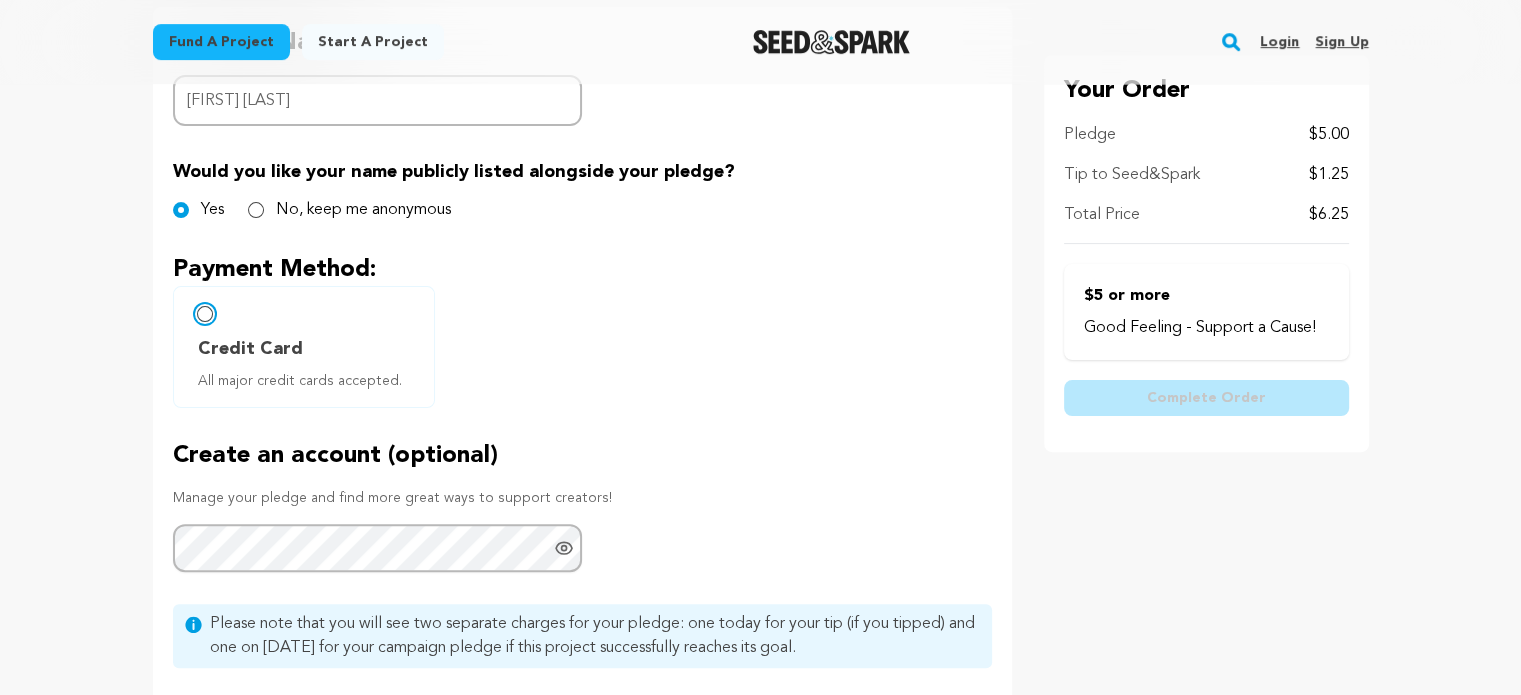 click on "Credit Card
All major credit cards accepted." at bounding box center [205, 314] 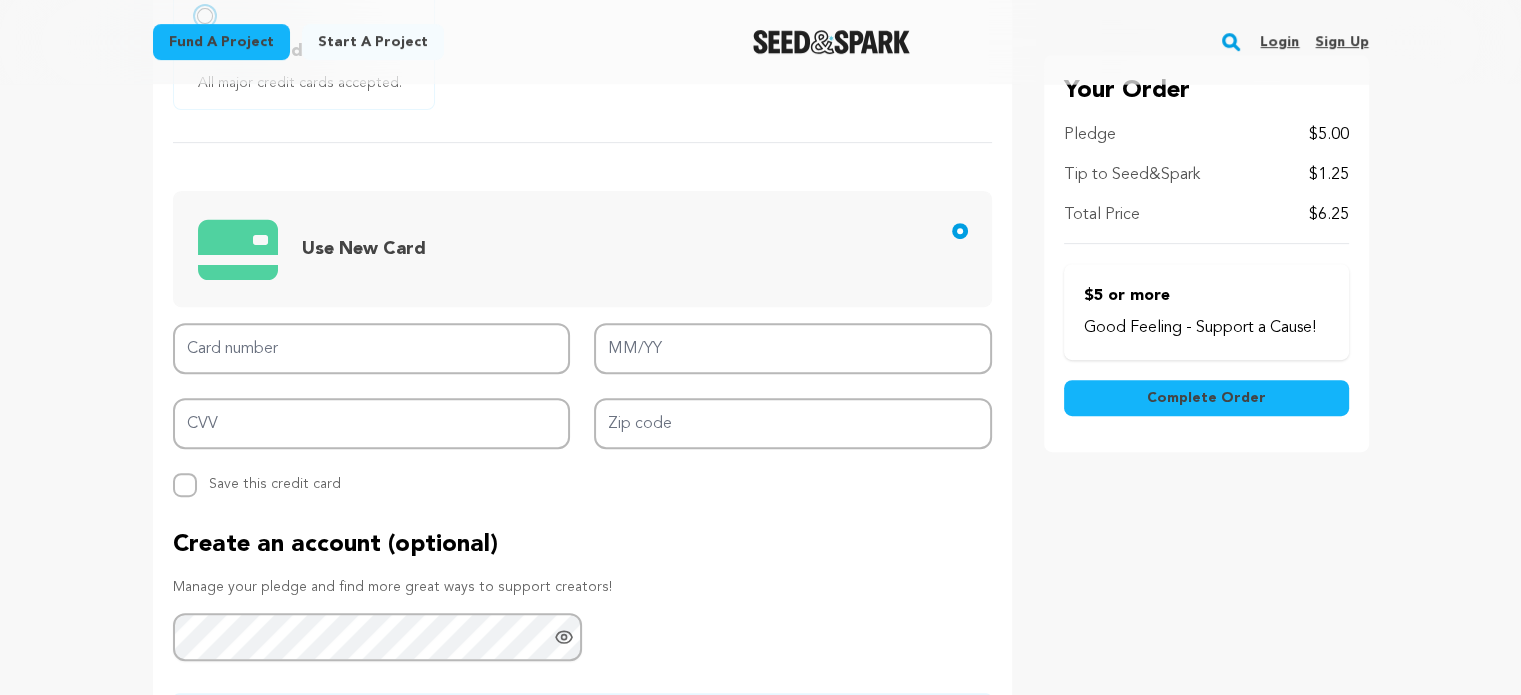 scroll, scrollTop: 800, scrollLeft: 0, axis: vertical 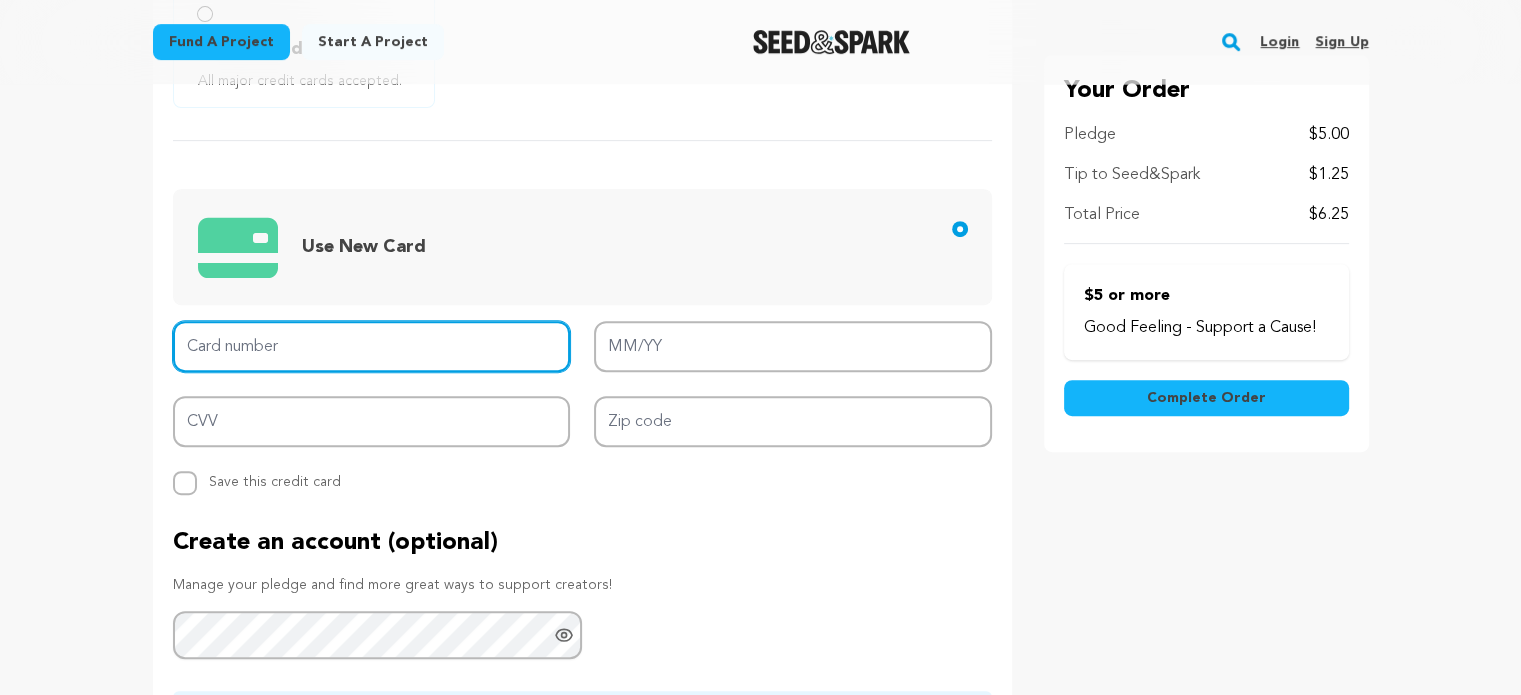 click on "Card number" at bounding box center (372, 346) 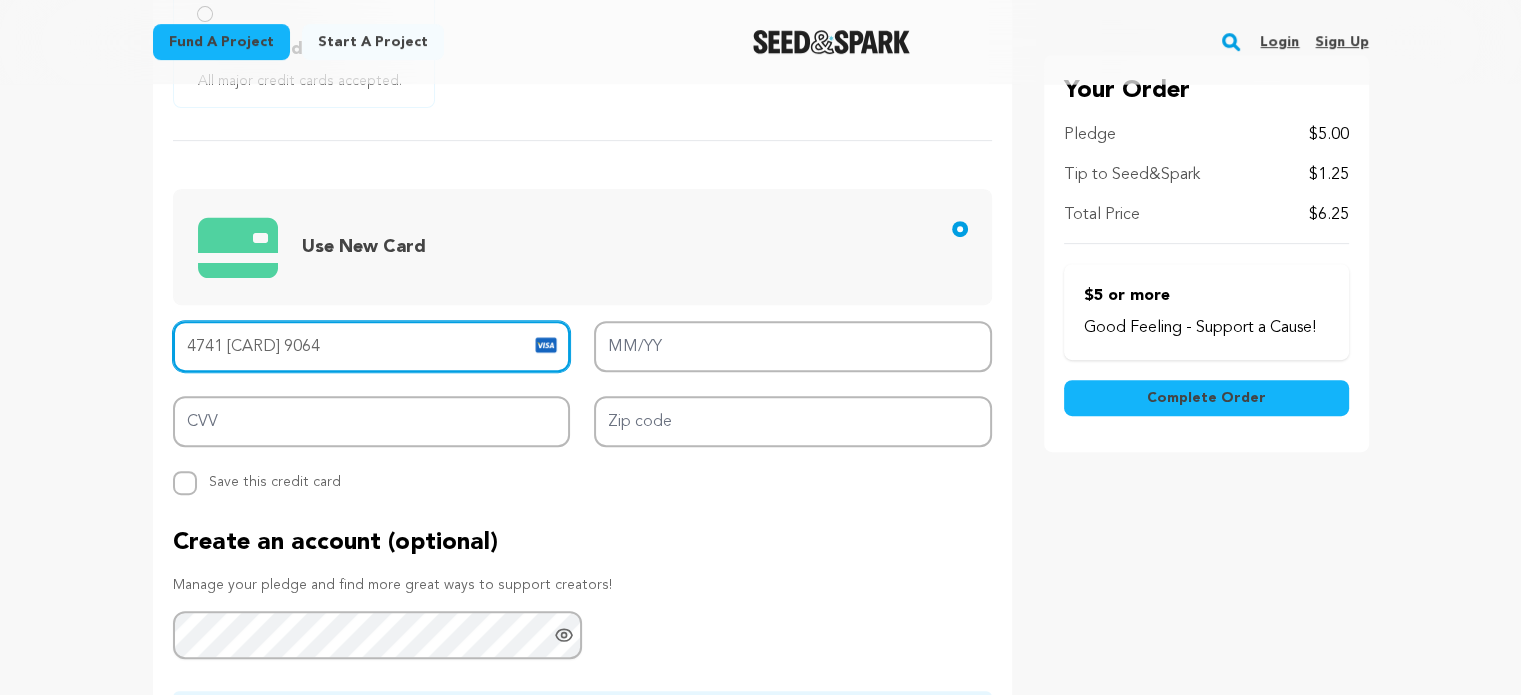 type on "4741 6640 0391 9064" 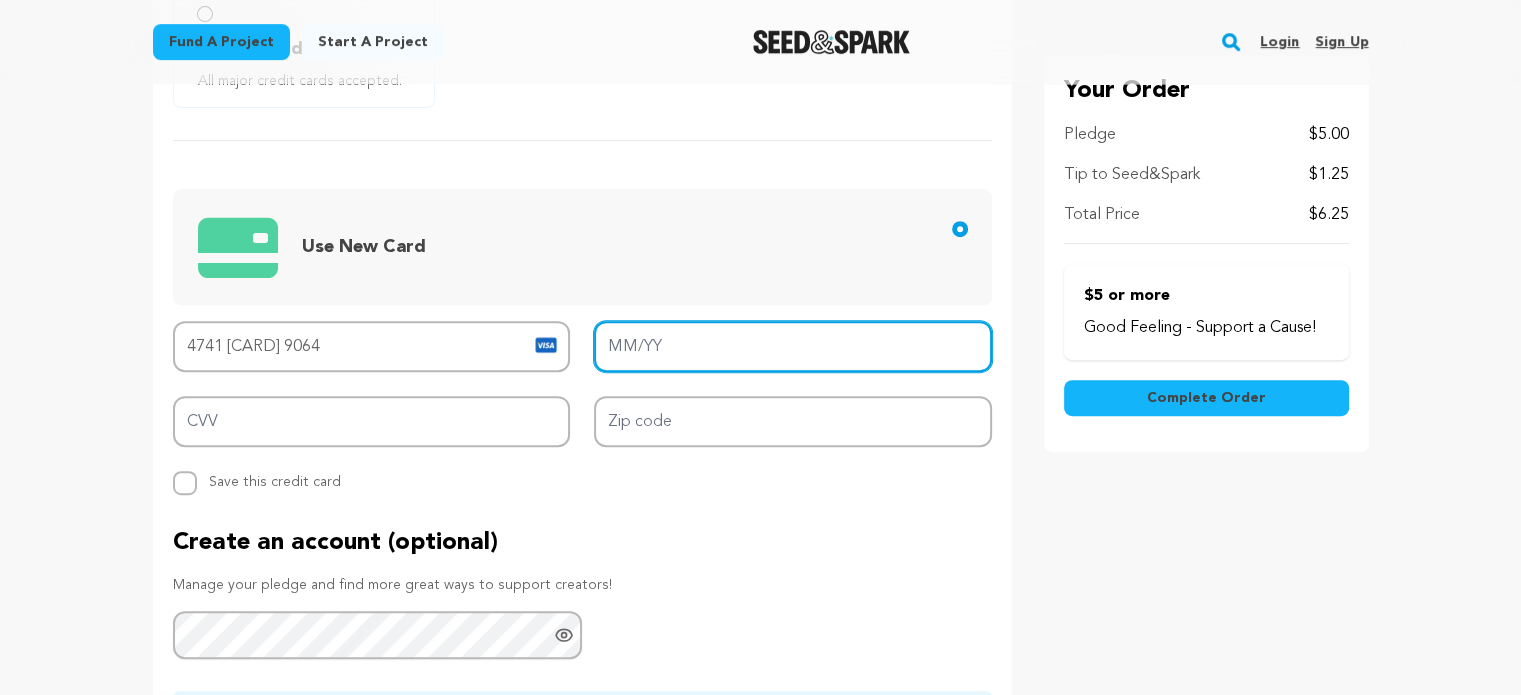 click on "MM/YY" at bounding box center (793, 346) 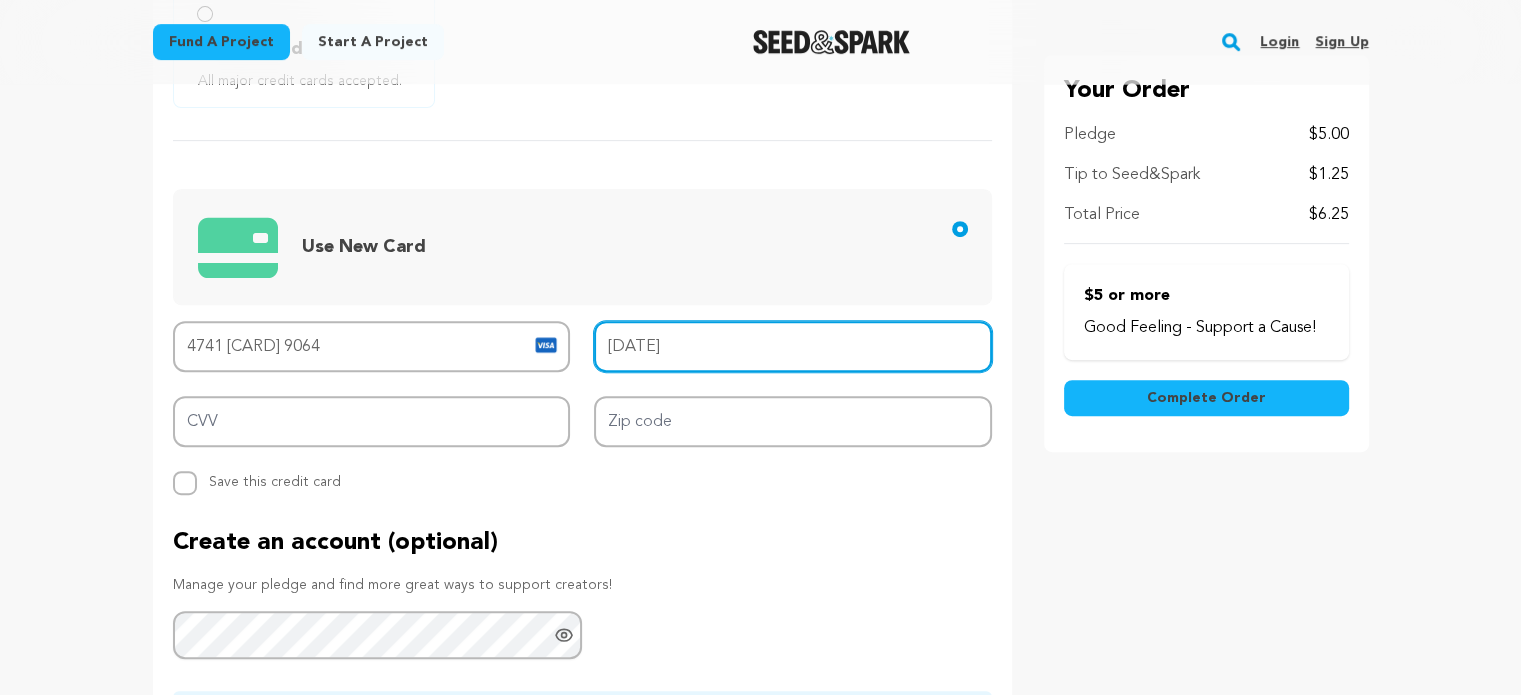 type on "10/26" 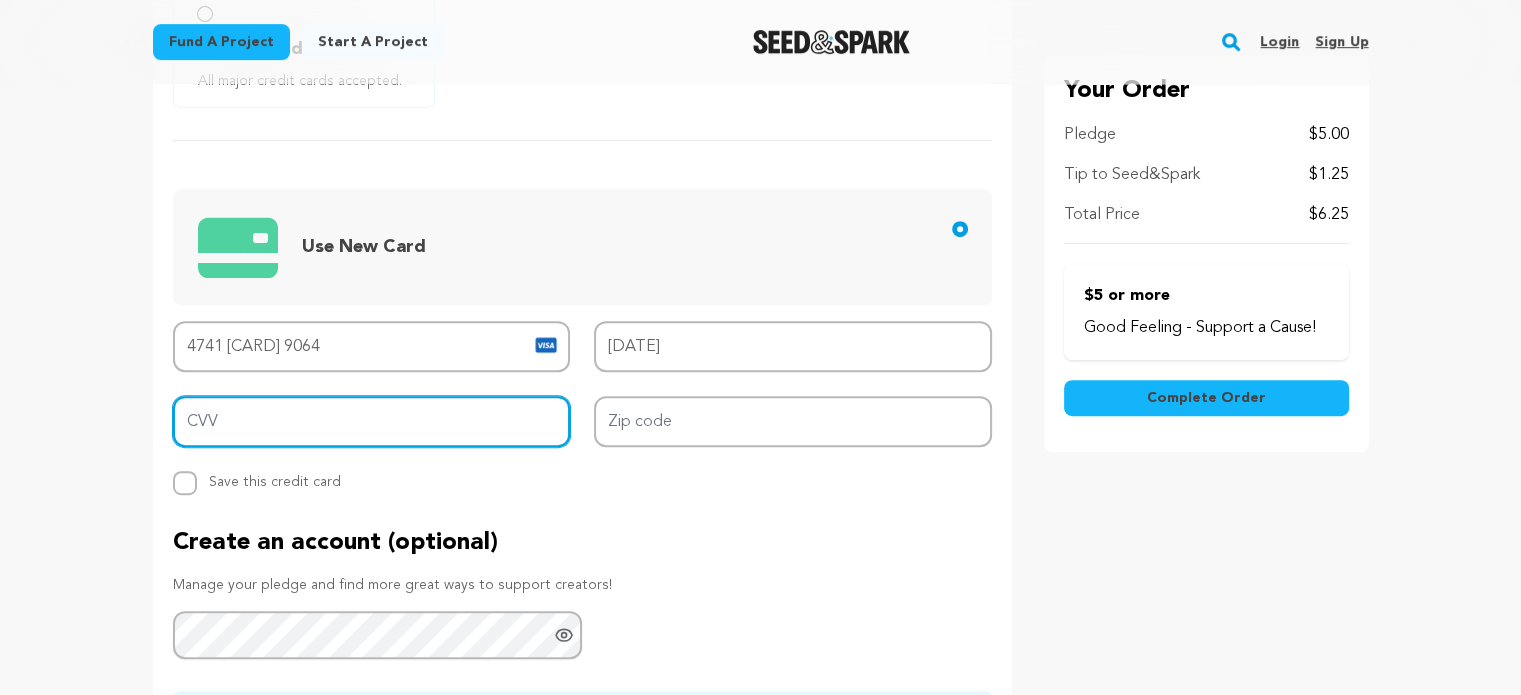 click on "CVV" at bounding box center [372, 421] 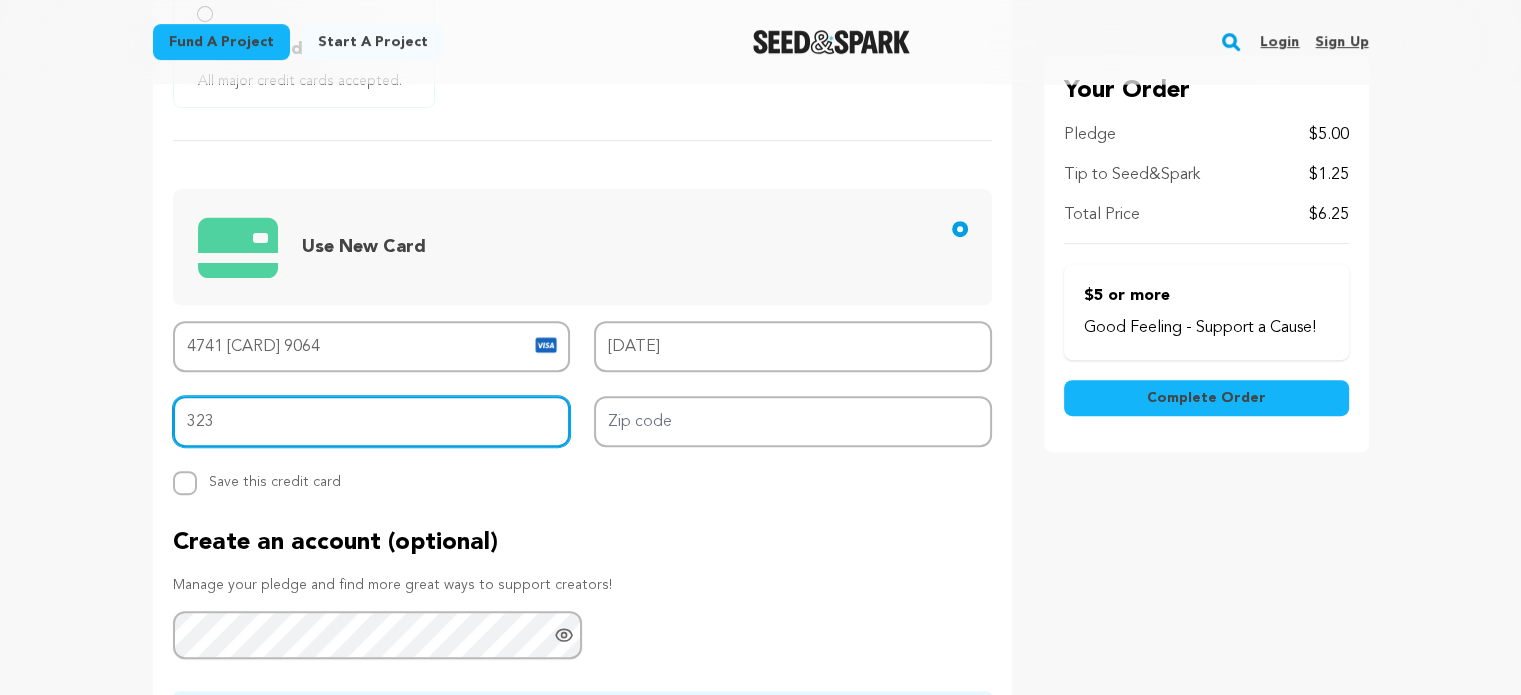 type on "323" 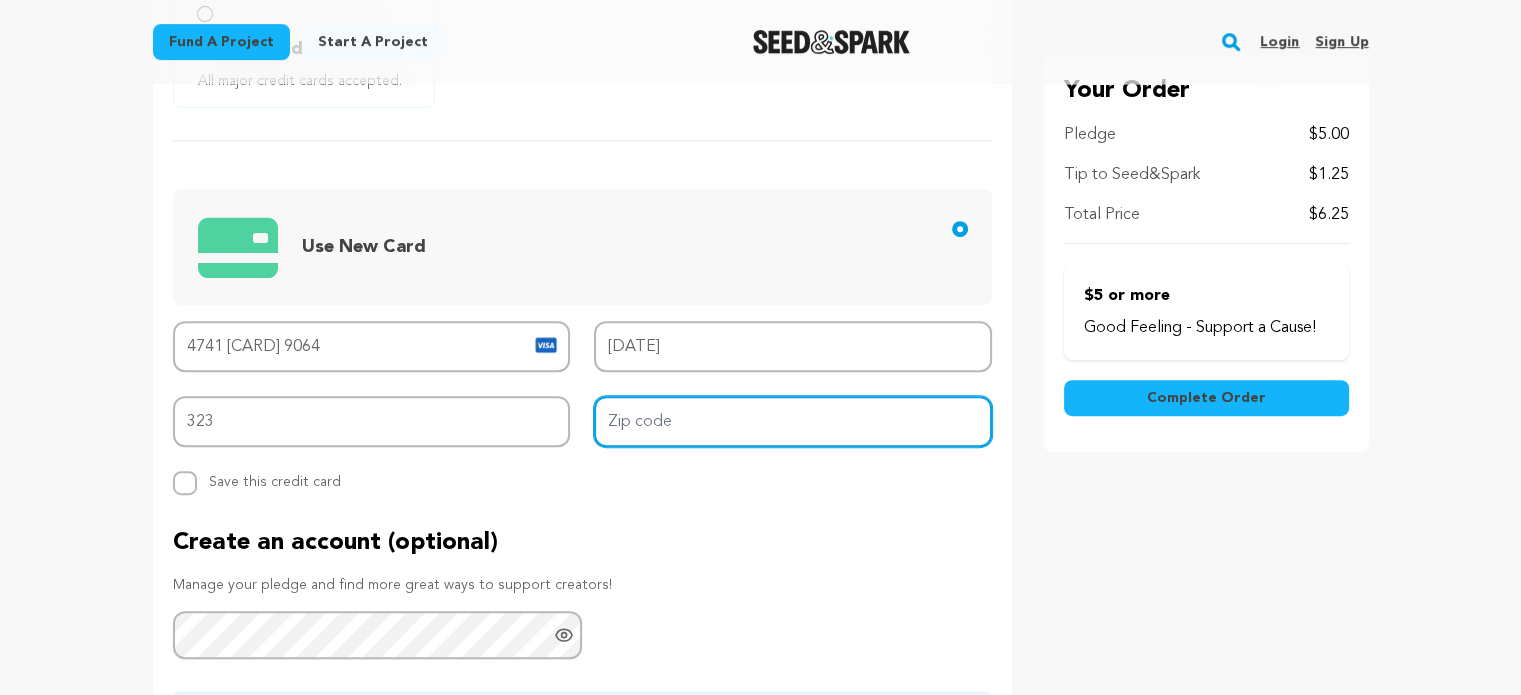 click on "Zip code" at bounding box center (793, 421) 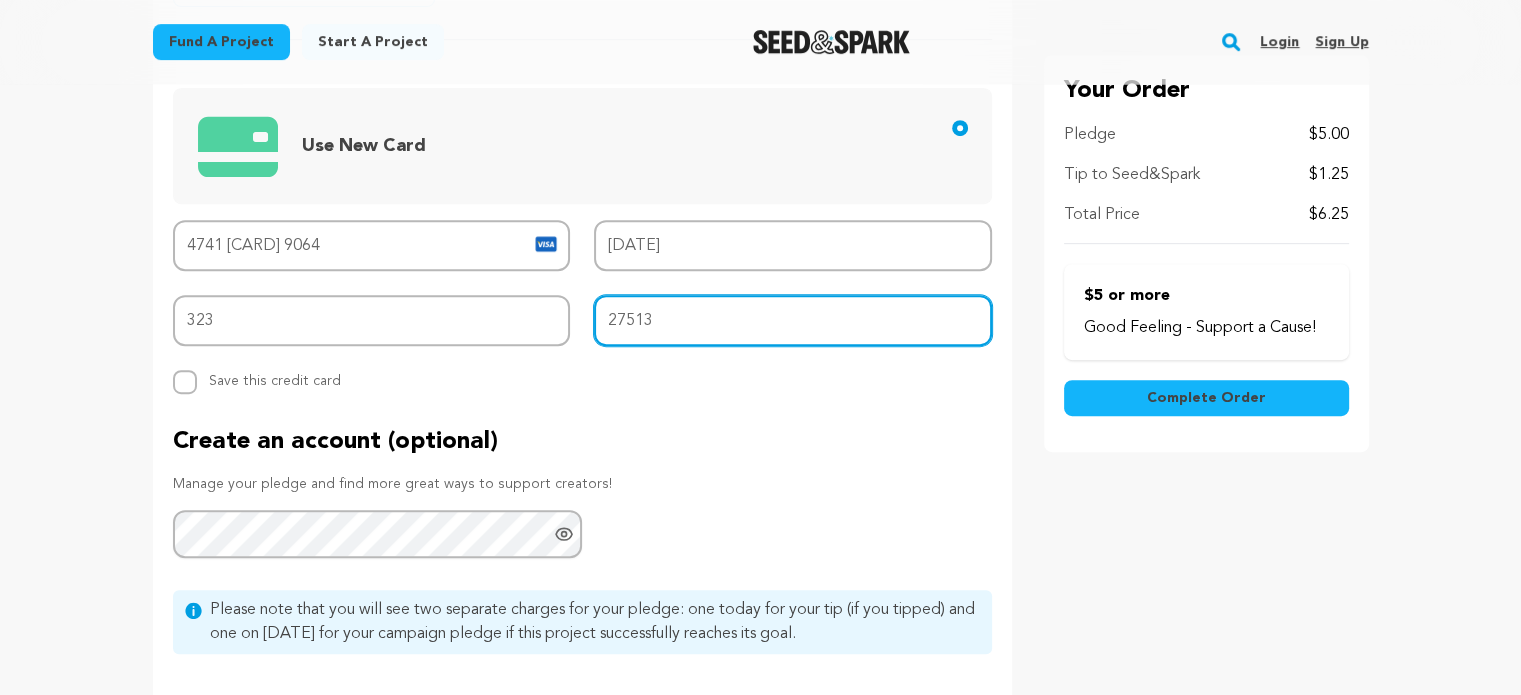 scroll, scrollTop: 1000, scrollLeft: 0, axis: vertical 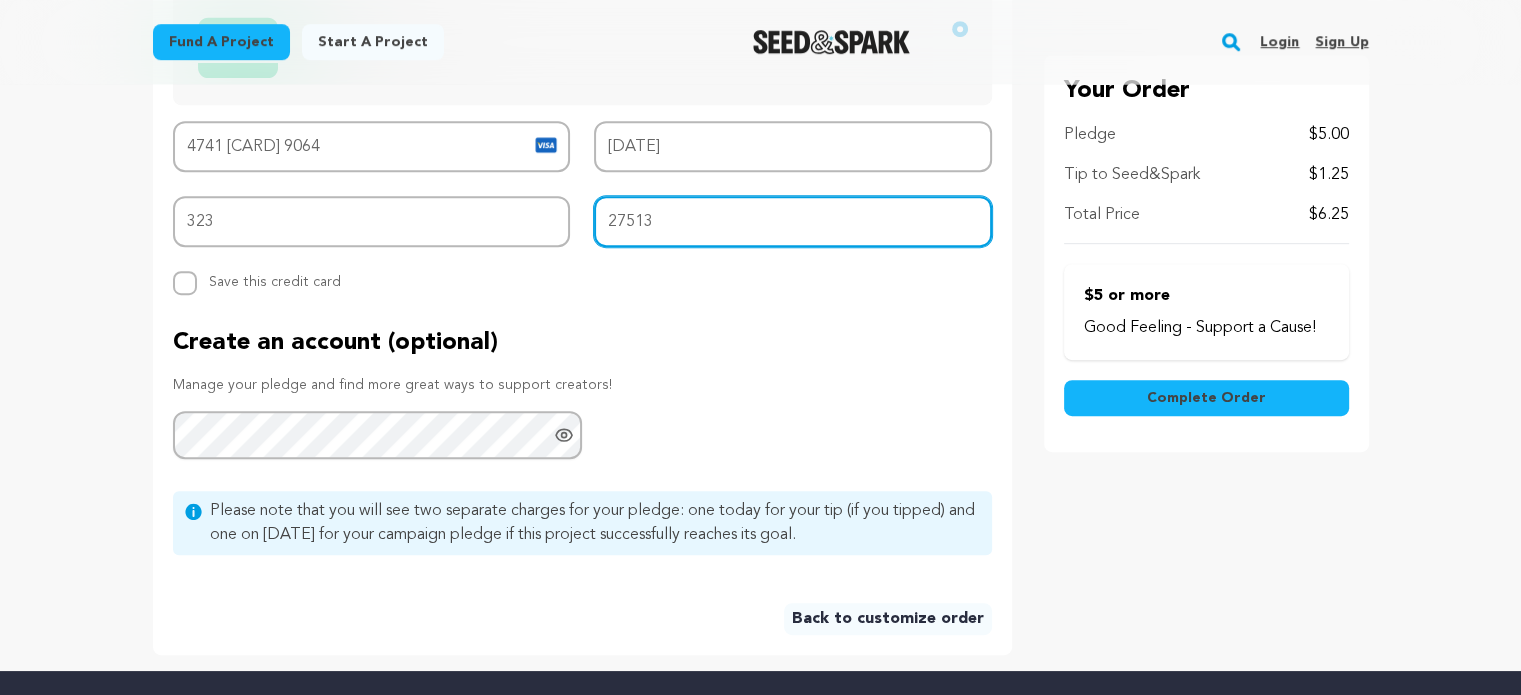 type on "27513" 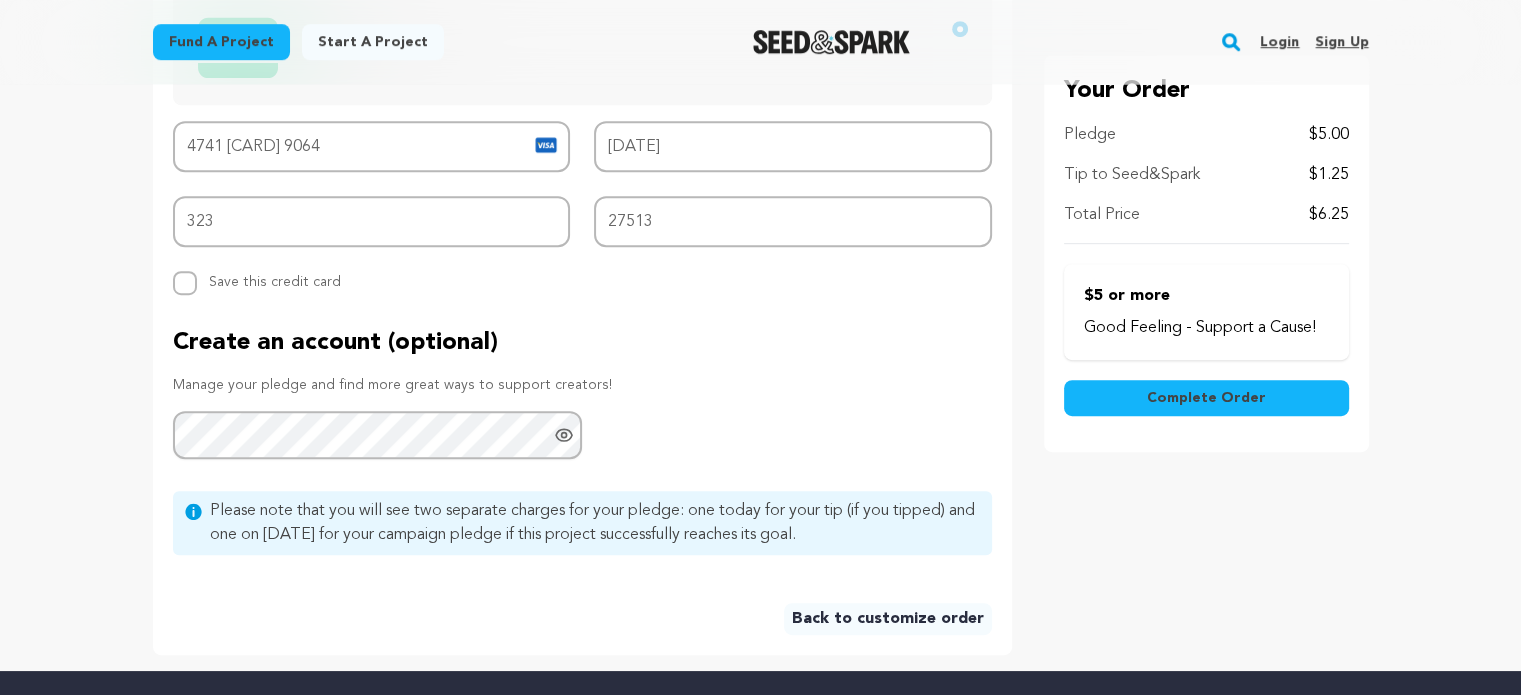 click on "Complete Order" at bounding box center (1206, 399) 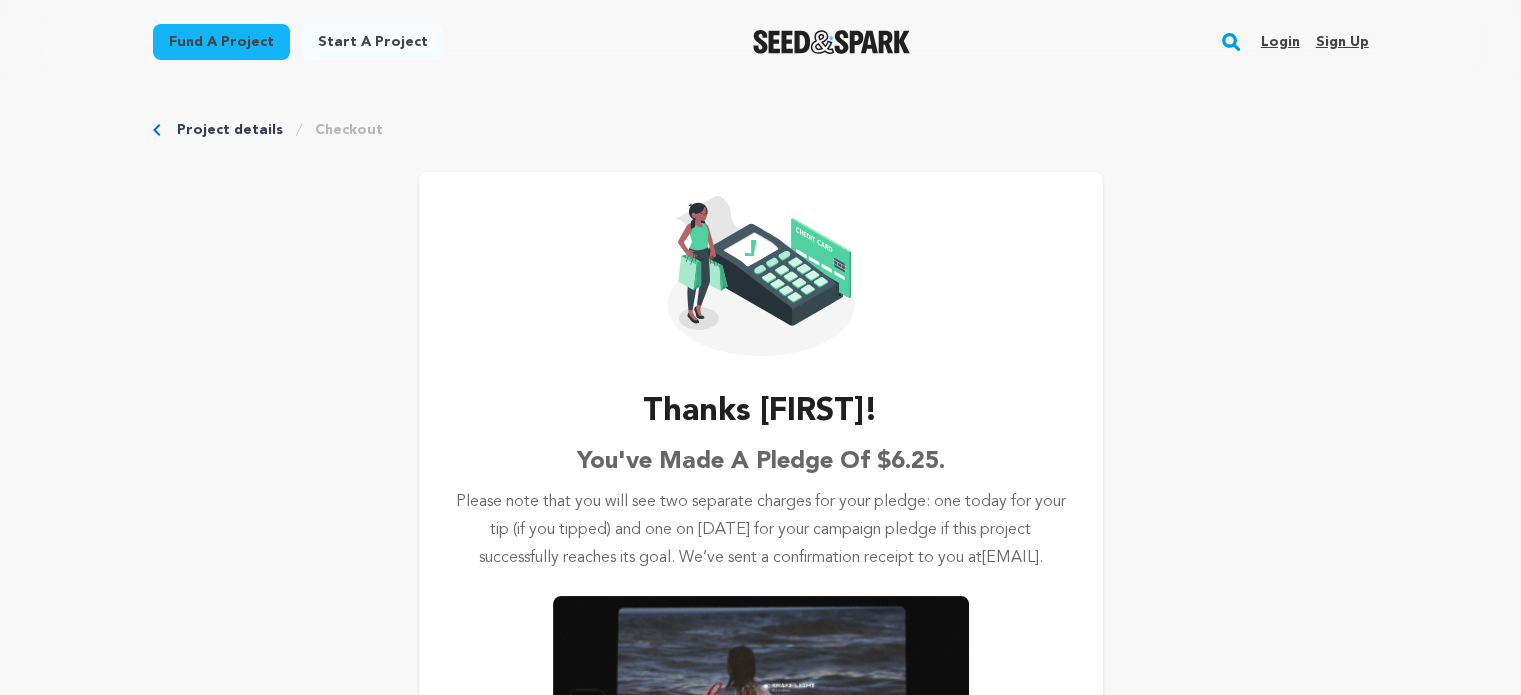 scroll, scrollTop: 0, scrollLeft: 0, axis: both 